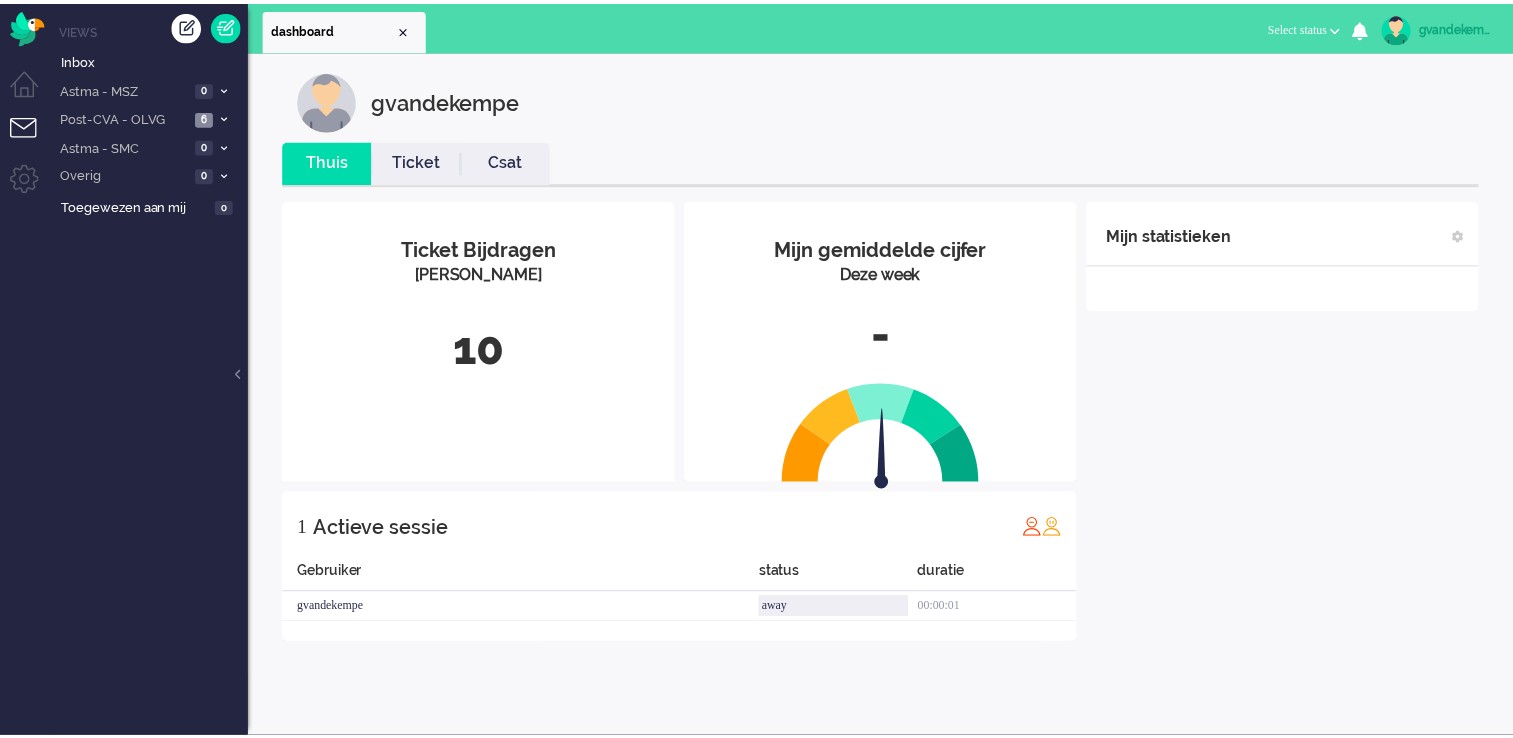 scroll, scrollTop: 0, scrollLeft: 0, axis: both 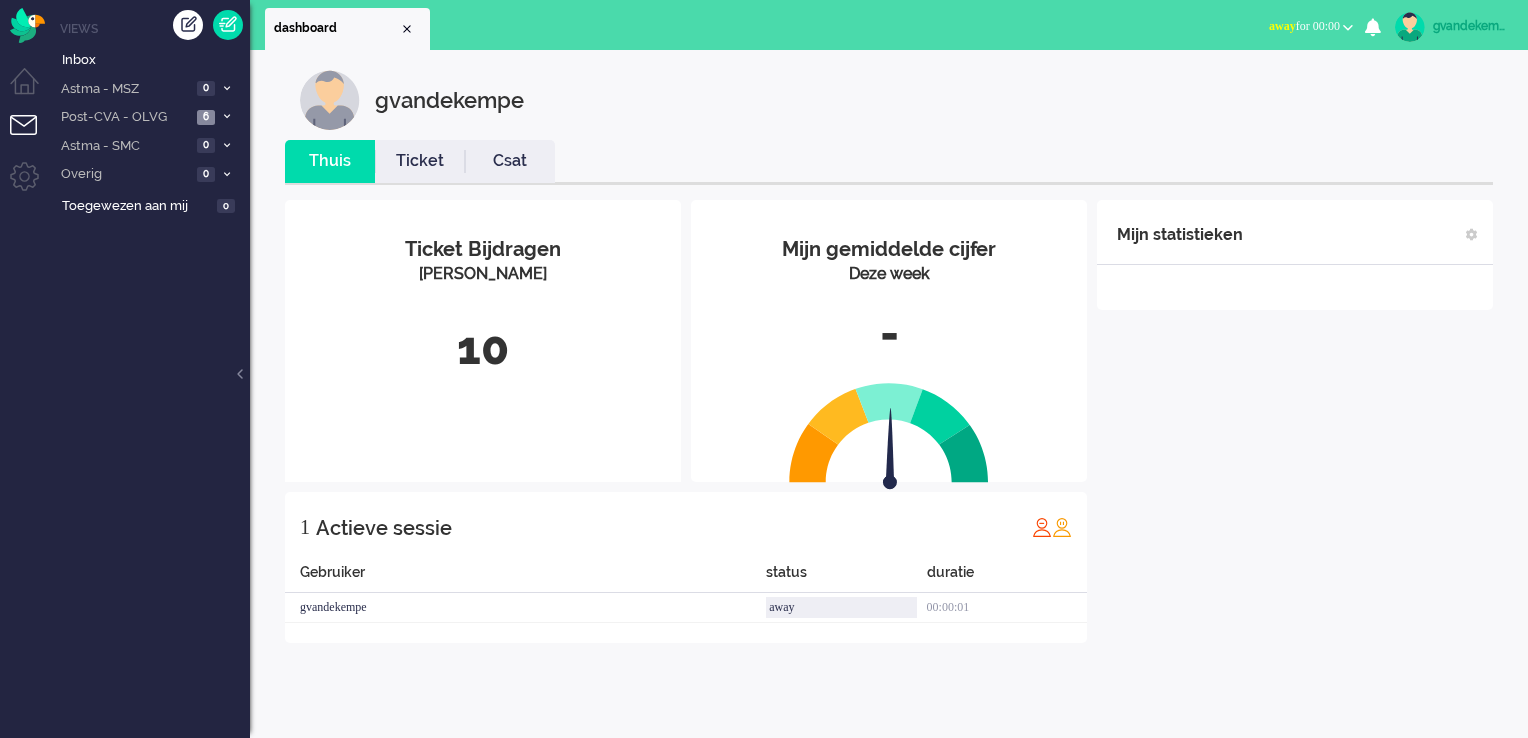 click at bounding box center (1348, 27) 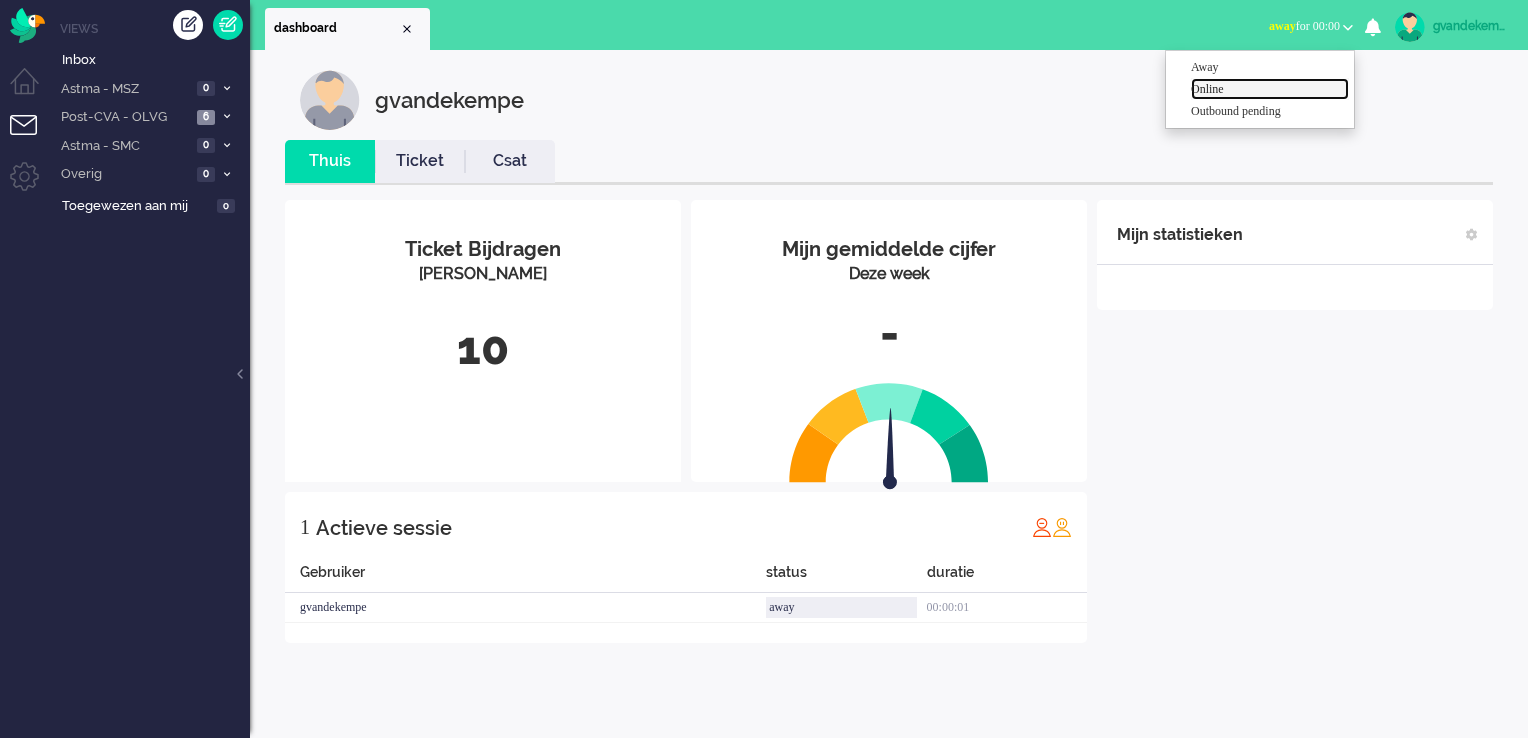 click on "Online" at bounding box center (1270, 89) 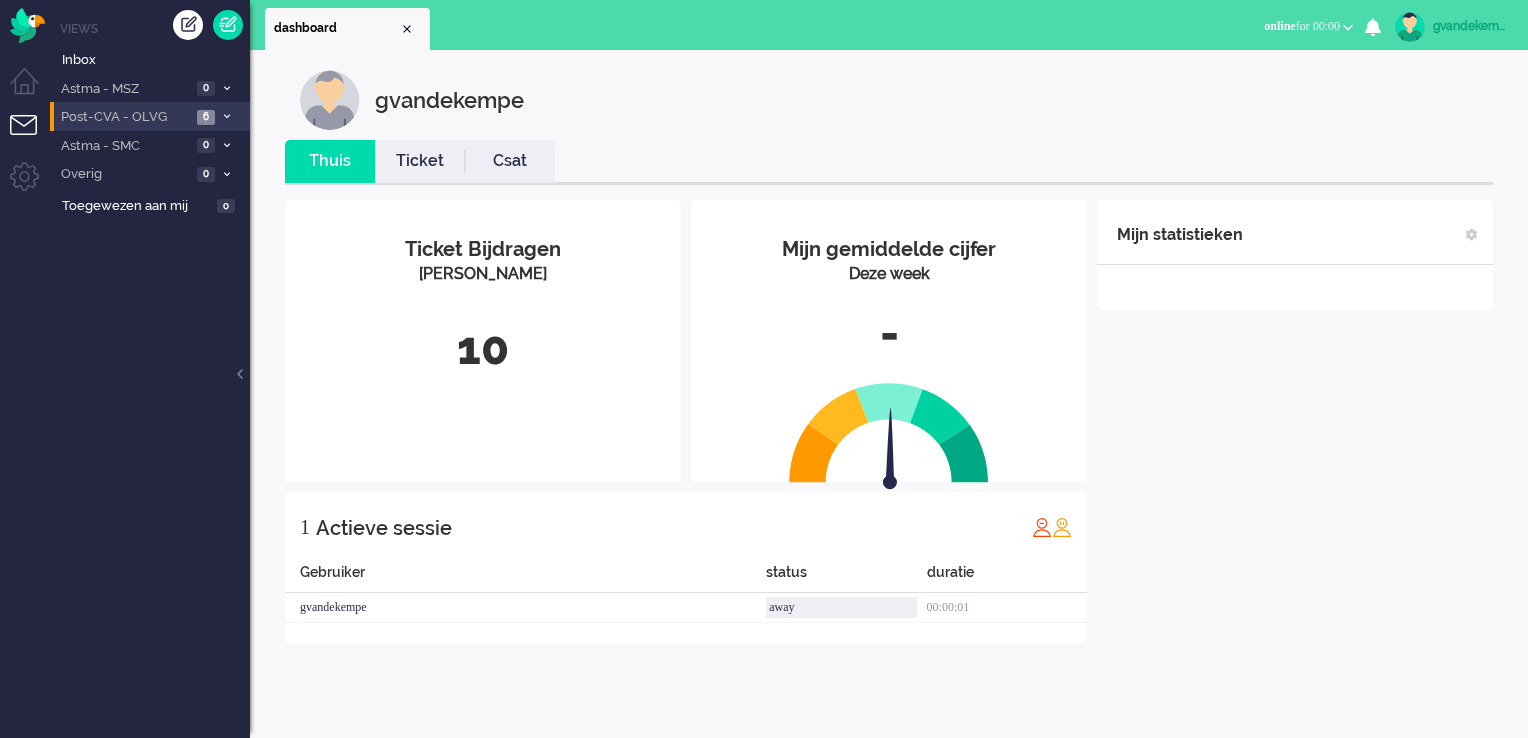 click on "Post-CVA - OLVG" at bounding box center (124, 117) 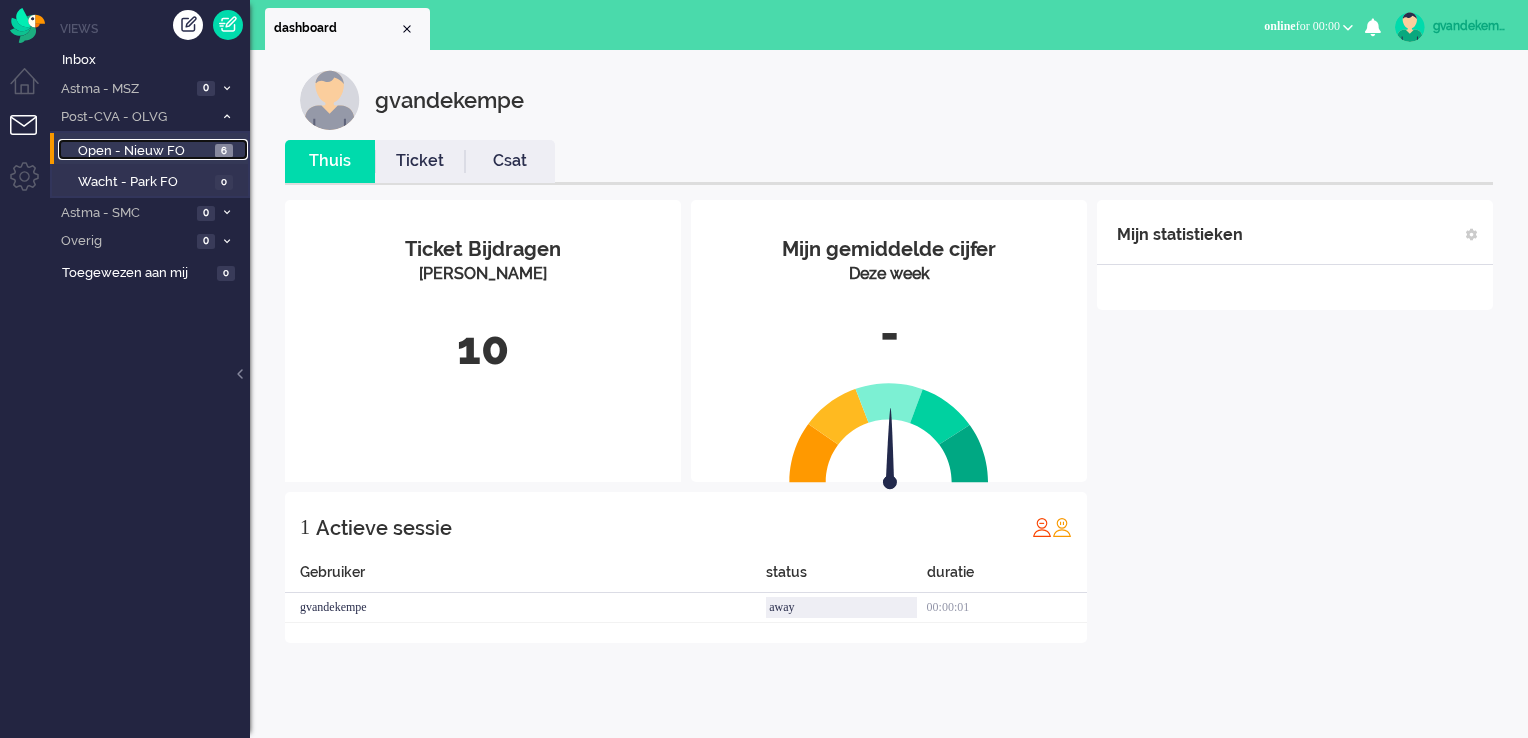 click on "Open - Nieuw FO" at bounding box center [144, 151] 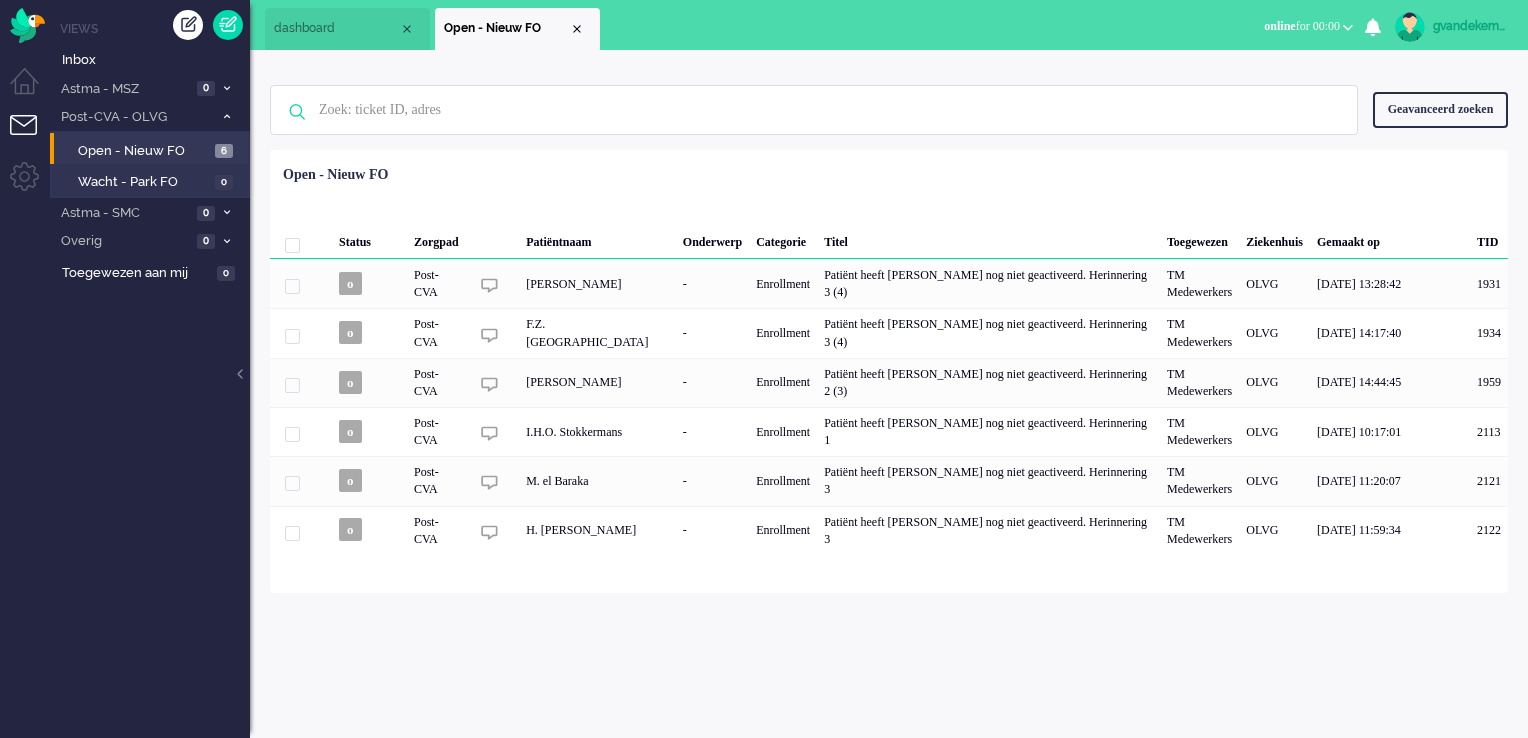 click on "gvandekempe Thuis Ticket Csat Mijn gemiddelde cijfer Deze week - Ticket Bijdragen Per Kanaal 10 1 Actieve sessie Gebruiker status duratie gvandekempe away 00:00:01 Mijn statistieken + Statistieken toevoegen Bel tijd (gemiddelde dag) Wrapup tijd (gemiddelde dag) FTR oproep (deze week) Status tijd (totaal dag) Wachtende oproepen (dit moment) per campaign Campaign beschikbaarheid (vandaag) per campaign Wachtende oproepen (dit moment) per merk Campaign beschikbaarheid (vandaag) per merk Berichten van gebruiker (vandaag) per kanaal Gebruiker CSAT (week) Berichten van gebruiker (Totaal vandaag) met richting ticket  selecteer... selecteer... toevoegen annuleren Geen zoekresultaten [PERSON_NAME] nog eens Geavanceerd zoeken Geavanceerd zoeken  Ticket ID Ticket Status Selecteer... Nieuw Open In afwachting Geparkeerd Opgelost PatiëntId Kanaal Selecteer... e-mail telephone facebook twitter facebook_pm twitter_pm telephone outbound chat whatsapp sms chatbot note instagram Patiëntnaam" at bounding box center [889, 394] 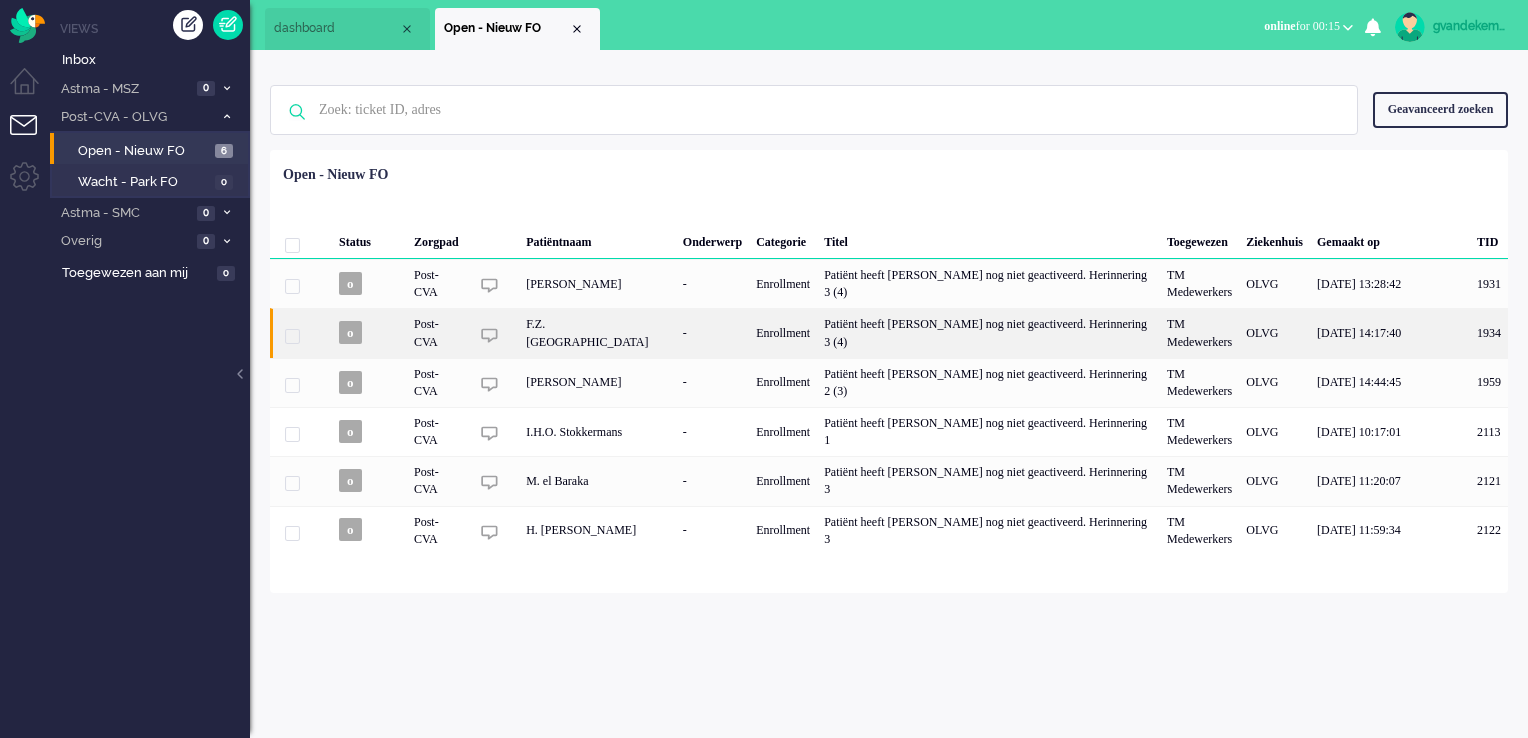 click on "-" 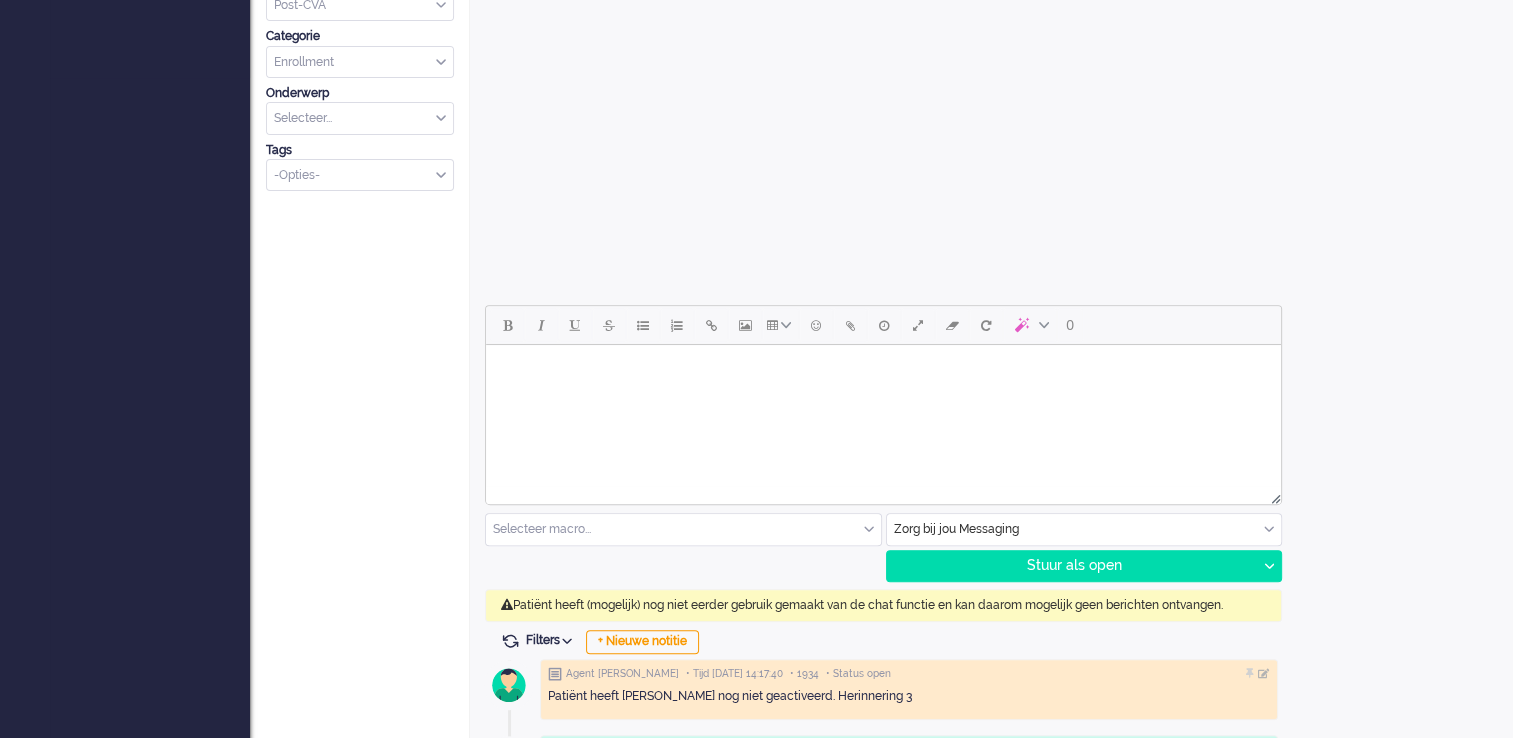 scroll, scrollTop: 560, scrollLeft: 0, axis: vertical 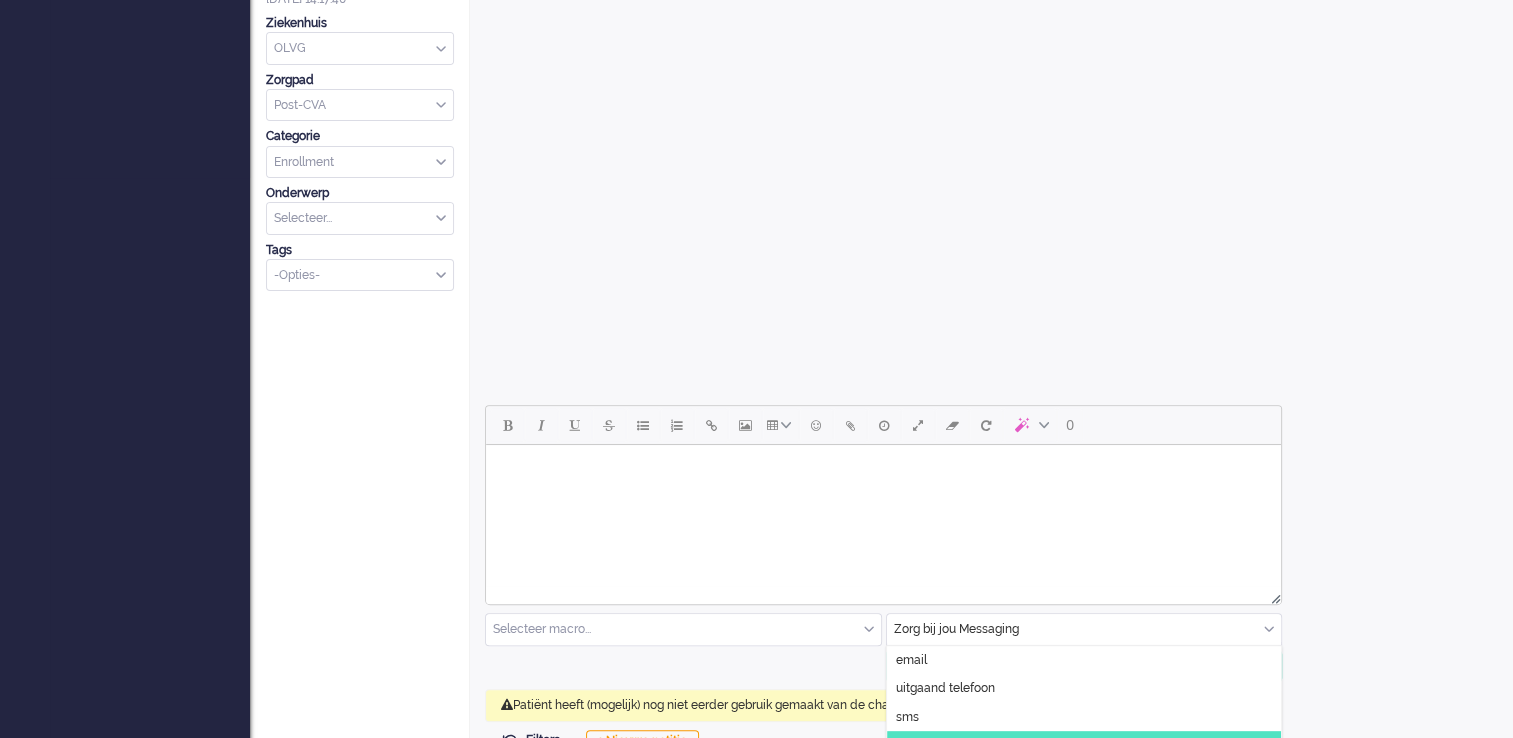 click at bounding box center [1084, 629] 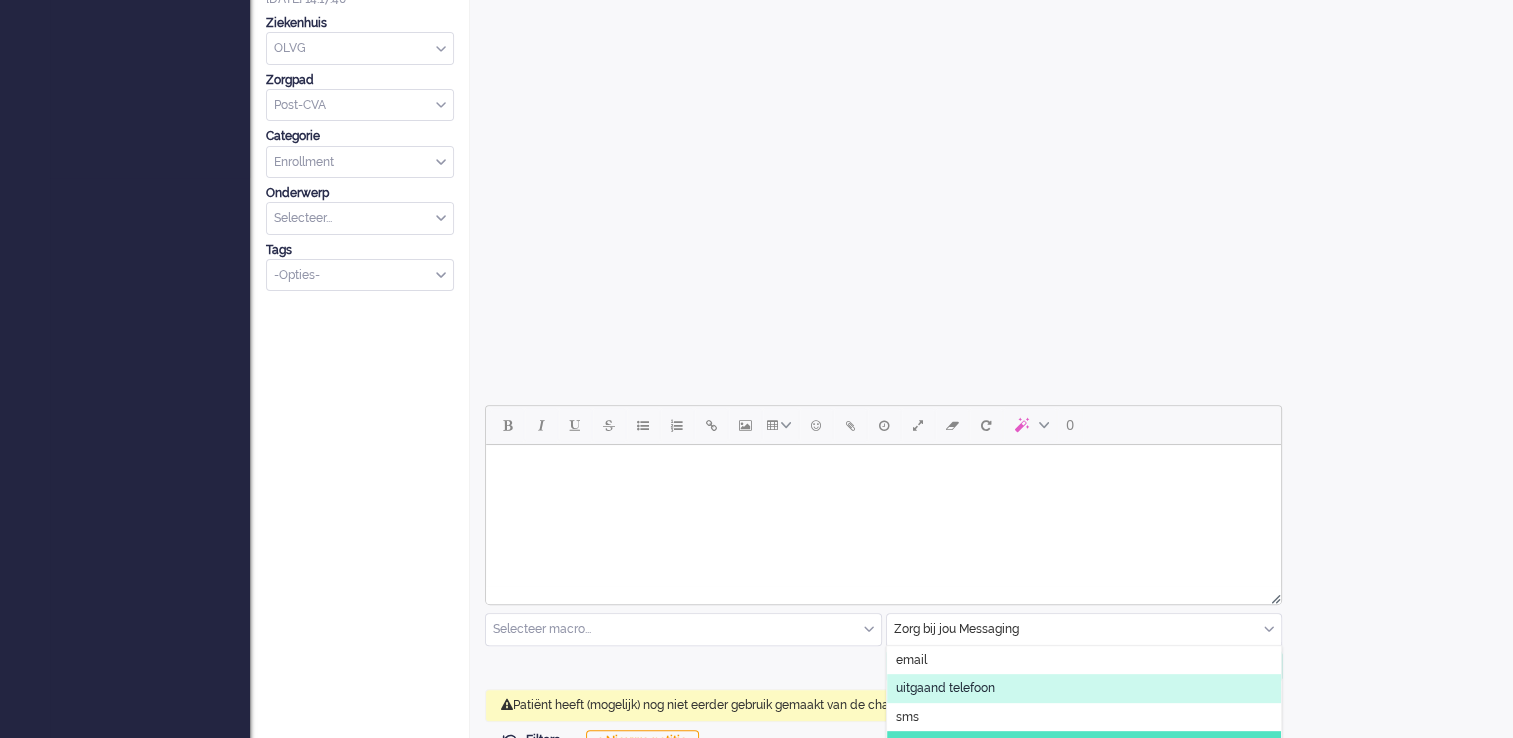 click on "uitgaand telefoon" 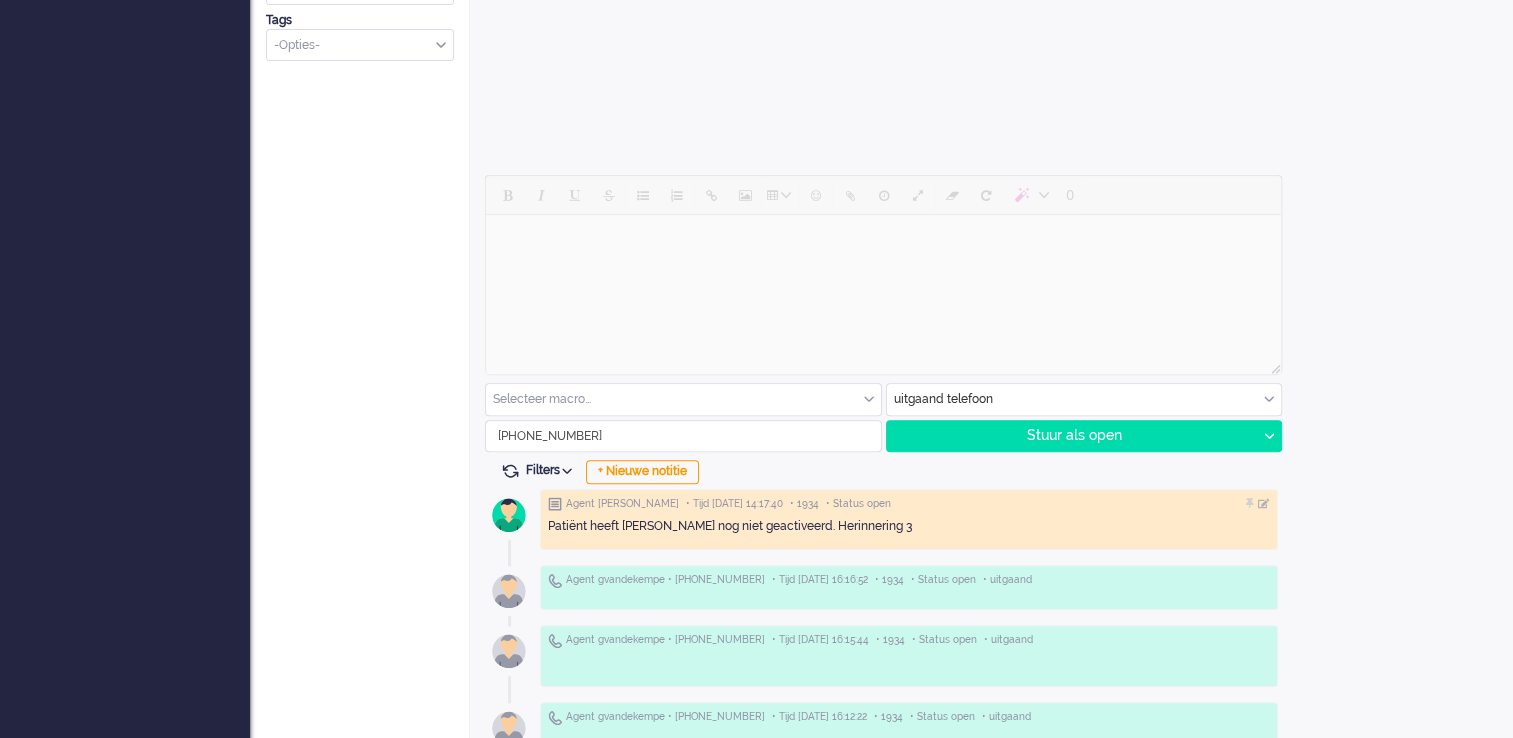 scroll, scrollTop: 860, scrollLeft: 0, axis: vertical 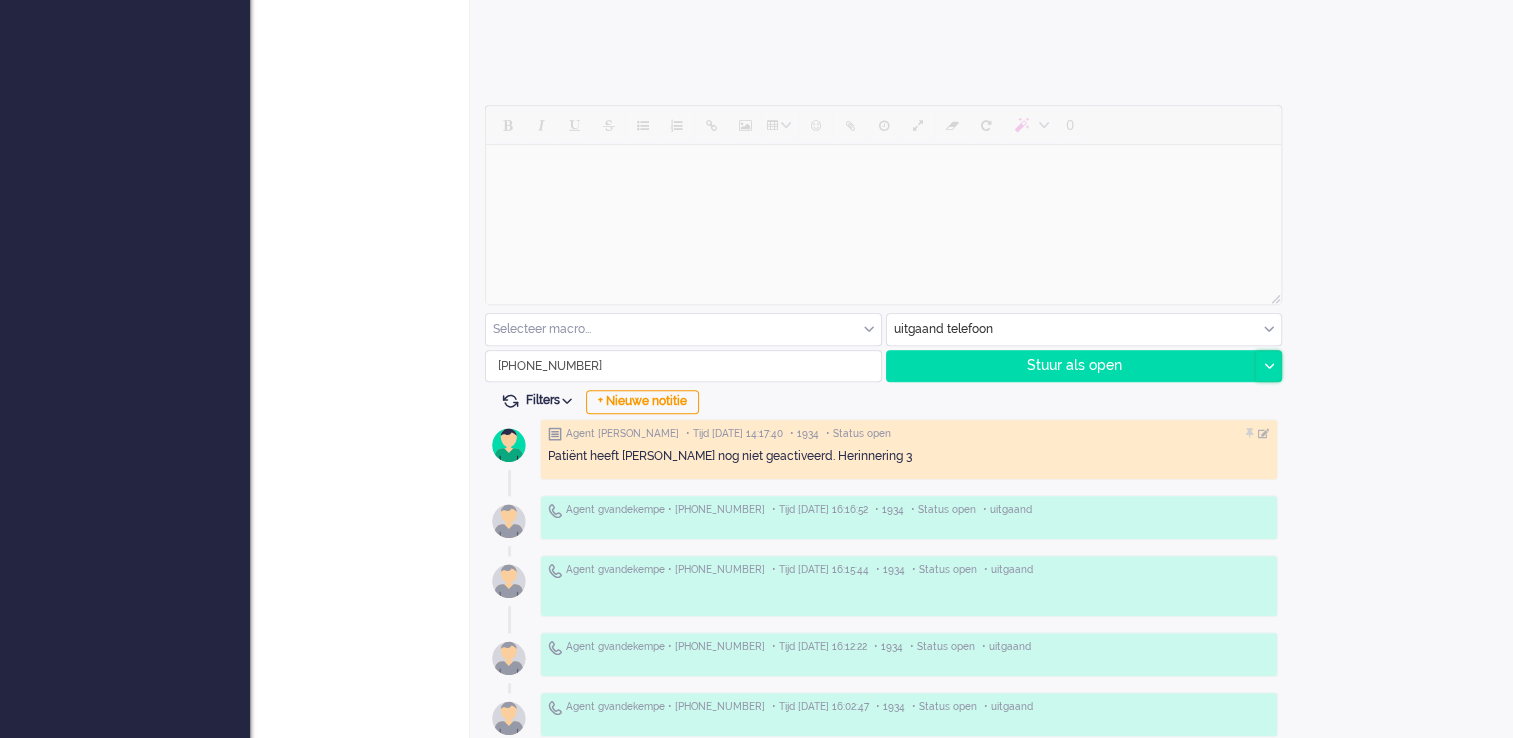 click at bounding box center (1269, 366) 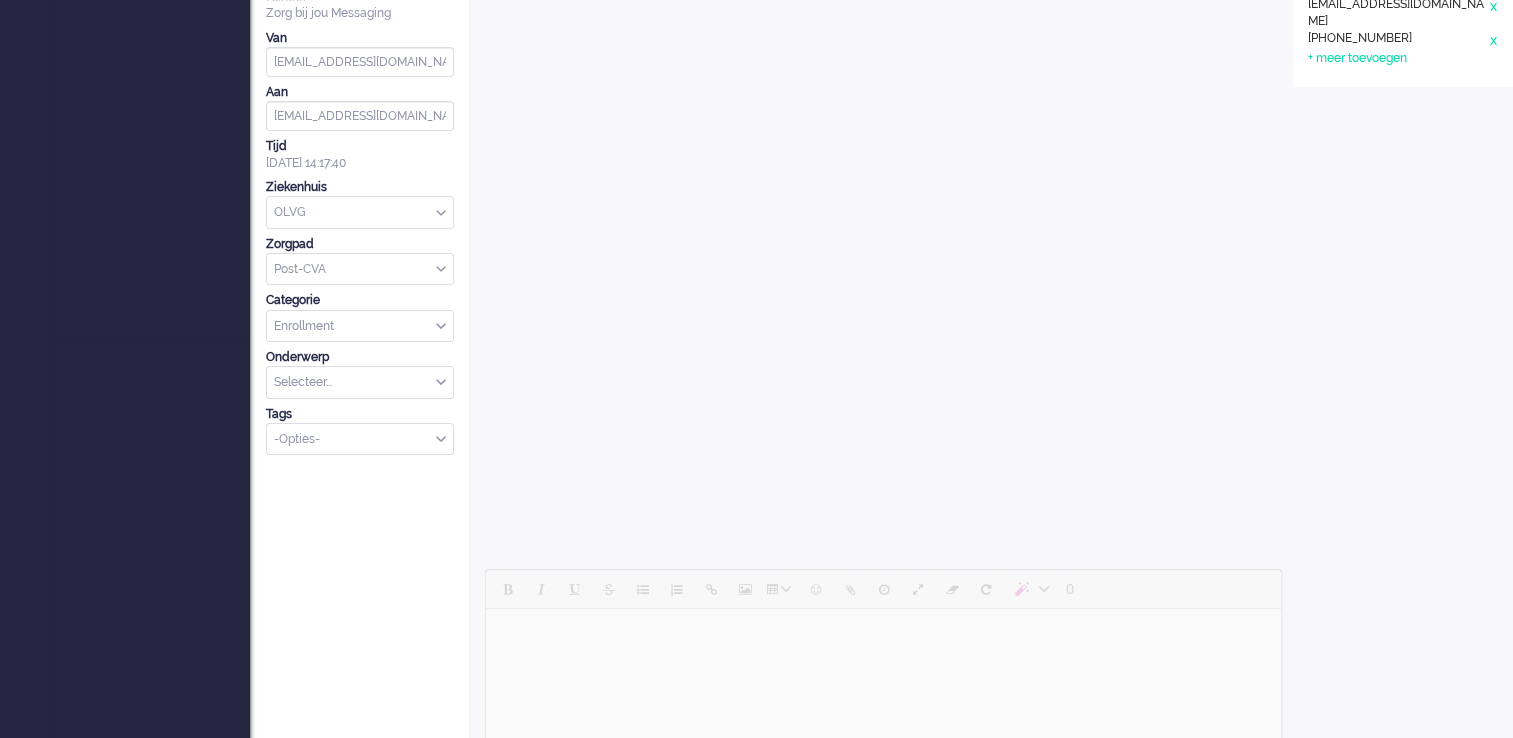 scroll, scrollTop: 0, scrollLeft: 0, axis: both 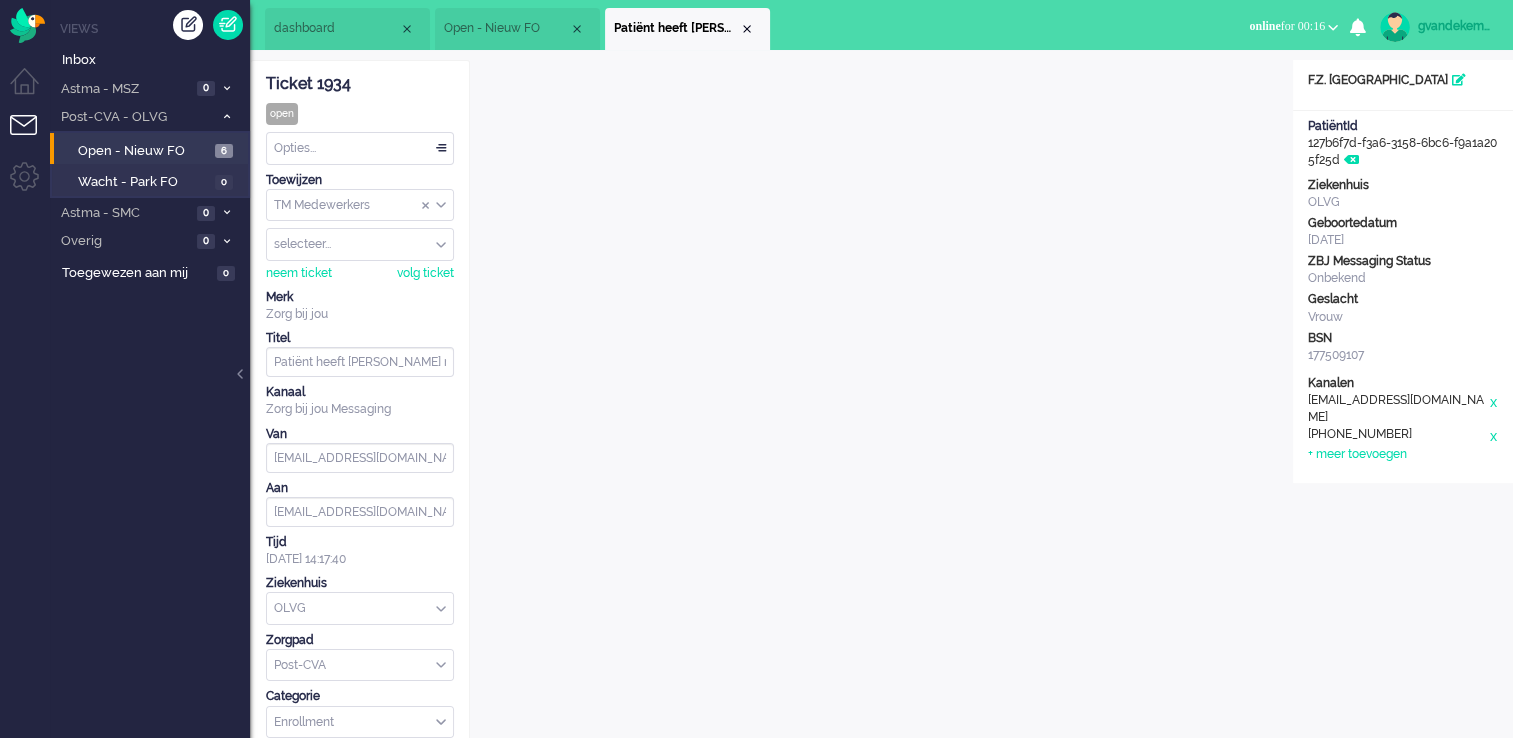 click at bounding box center [1333, 27] 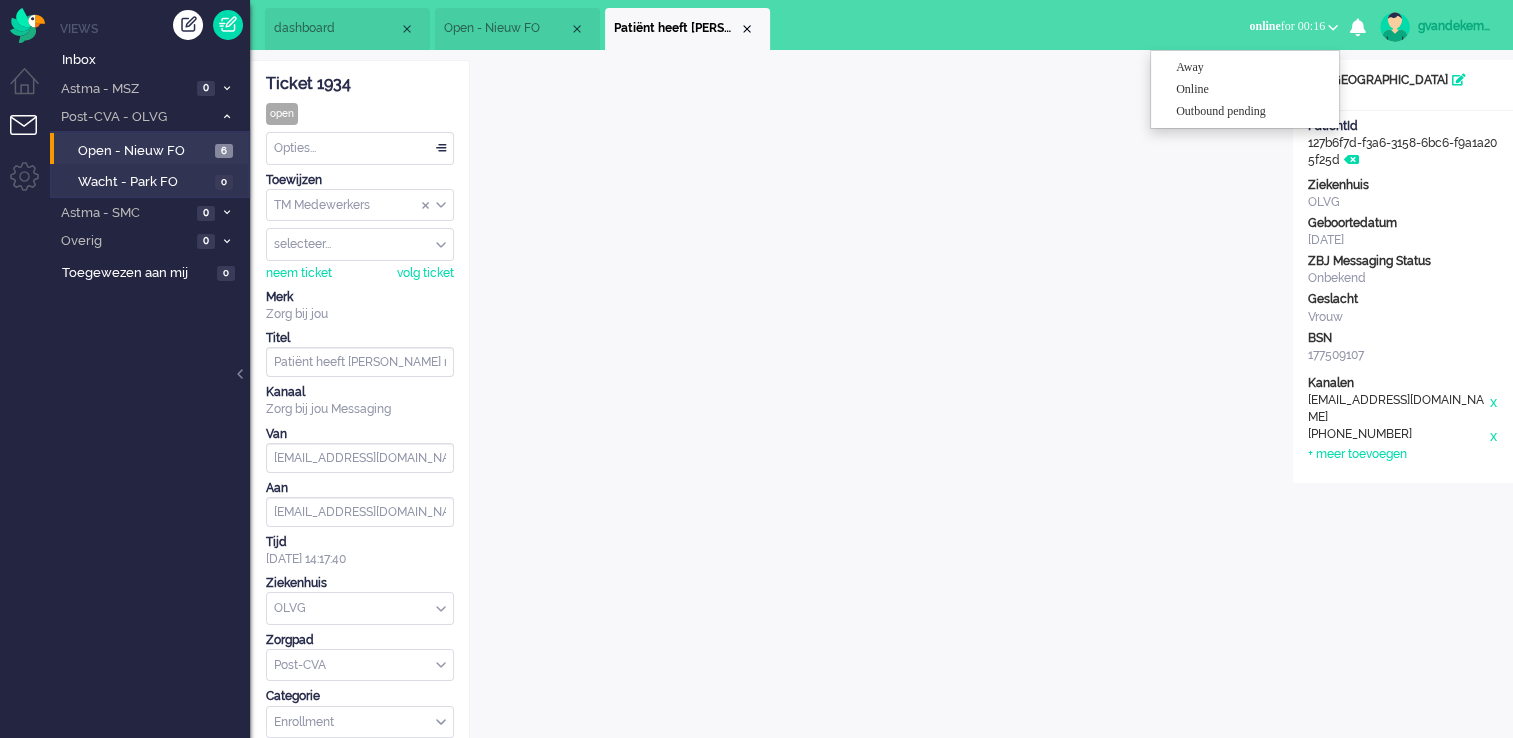 click on "Open custom software Patiëntnaam  F.Z. Douhou  PatiëntId  127b6f7d-f3a6-3158-6bc6-f9a1a205f25d  Ziekenhuis OLVG Geboortedatum [DATE] ZBJ Messaging Status Onbekend Geslacht Vrouw BSN 177509107 Kanalen e-mail [EMAIL_ADDRESS][DOMAIN_NAME] x telephone [PHONE_NUMBER] x + meer toevoegen" at bounding box center [1403, 912] 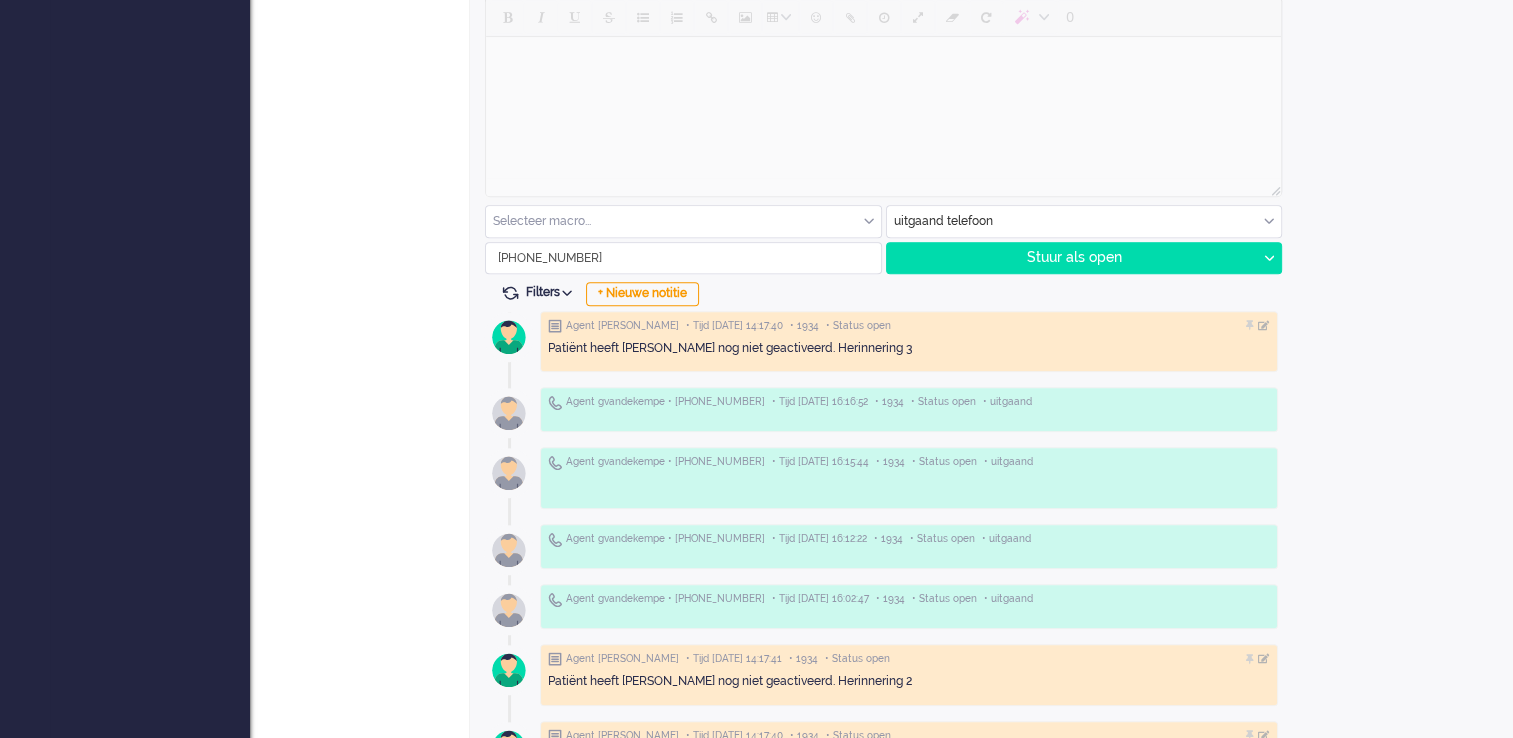 scroll, scrollTop: 923, scrollLeft: 0, axis: vertical 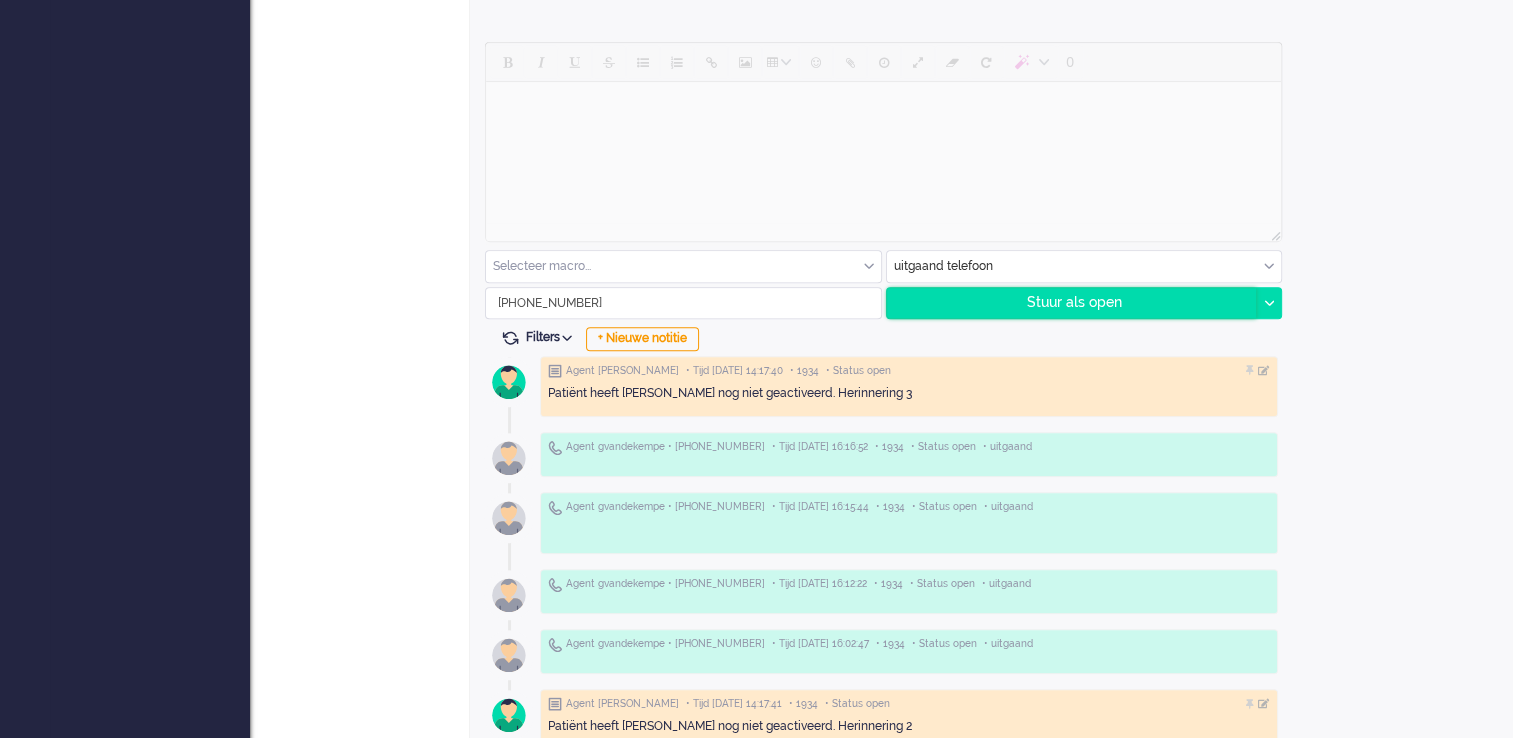 click on "Stuur als open" at bounding box center (1072, 303) 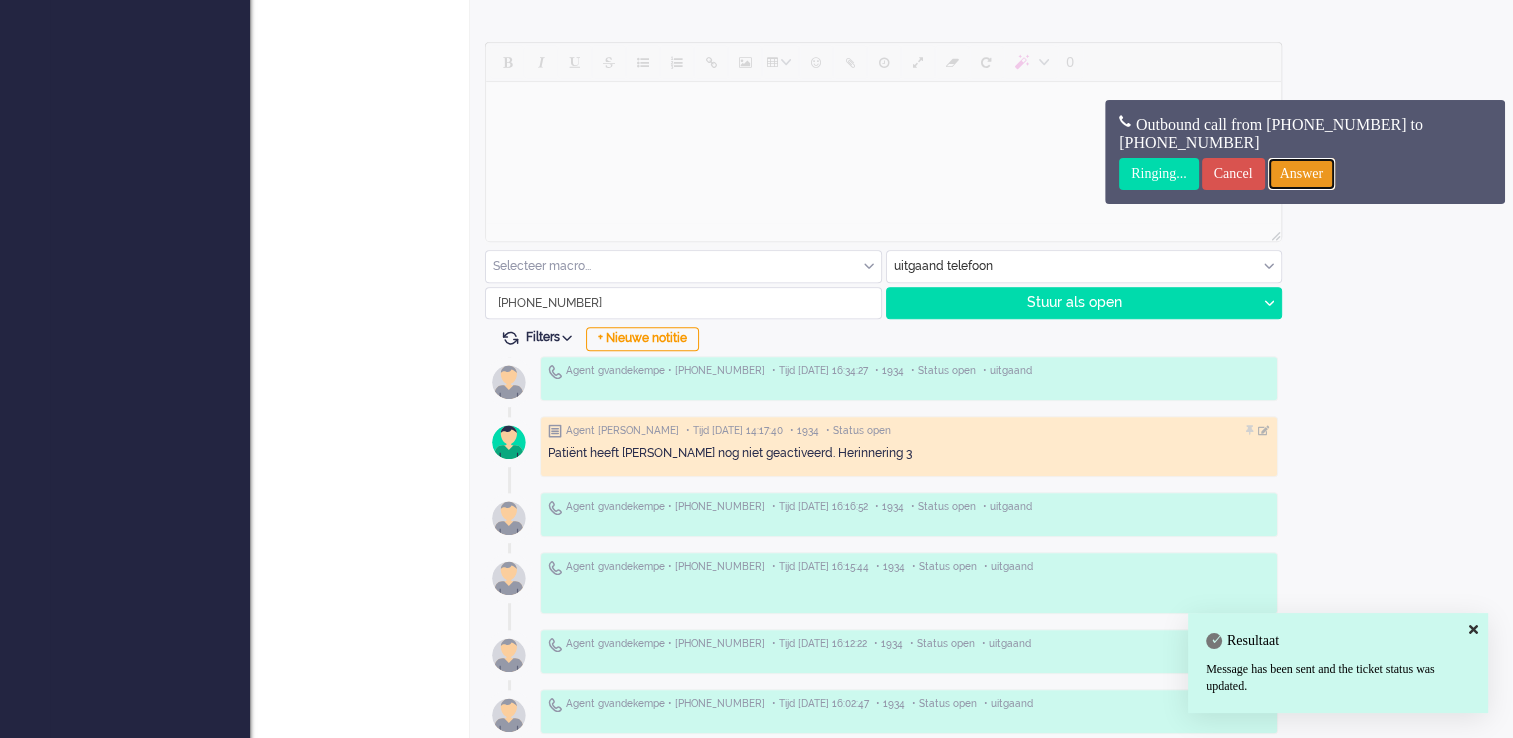 click on "Answer" at bounding box center [1302, 174] 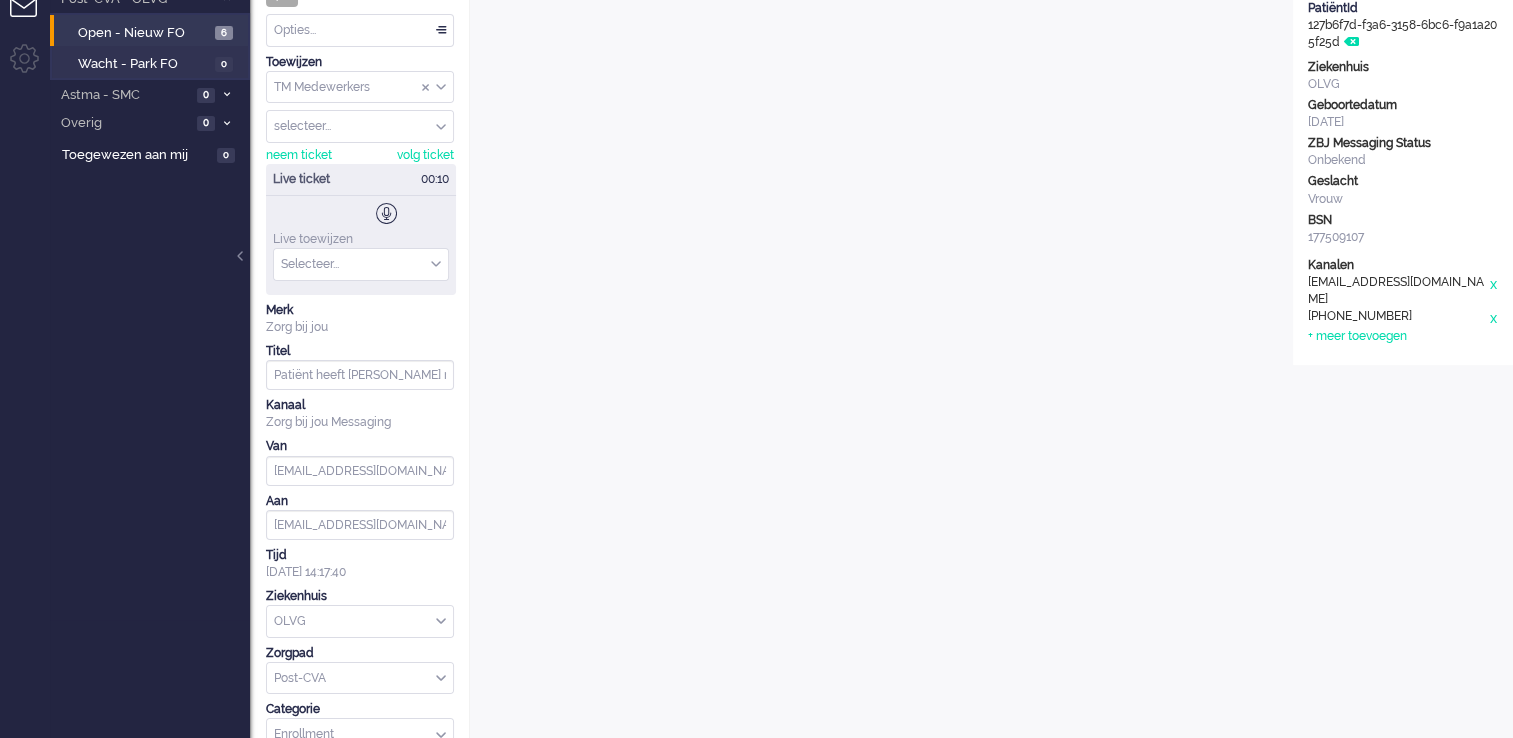 scroll, scrollTop: 23, scrollLeft: 0, axis: vertical 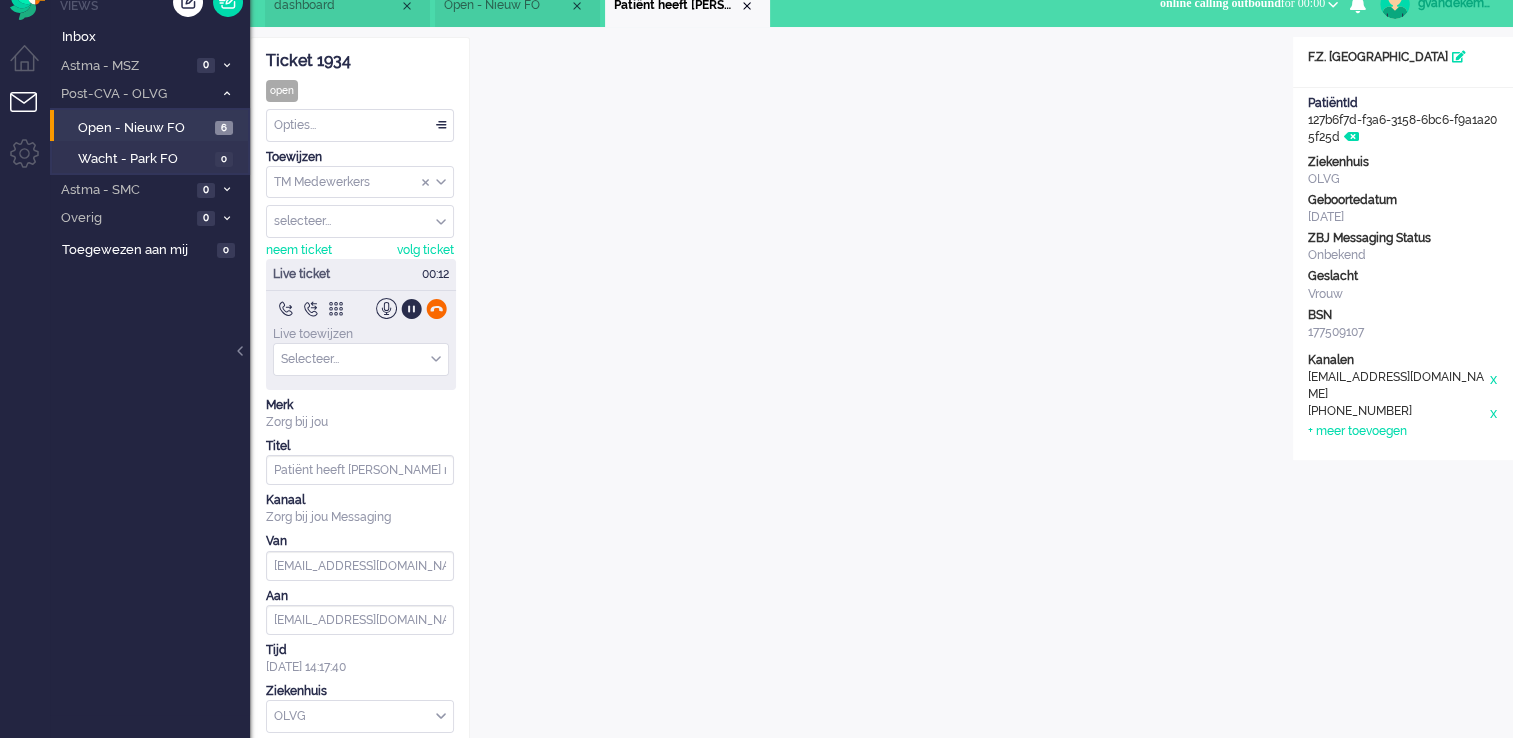 click 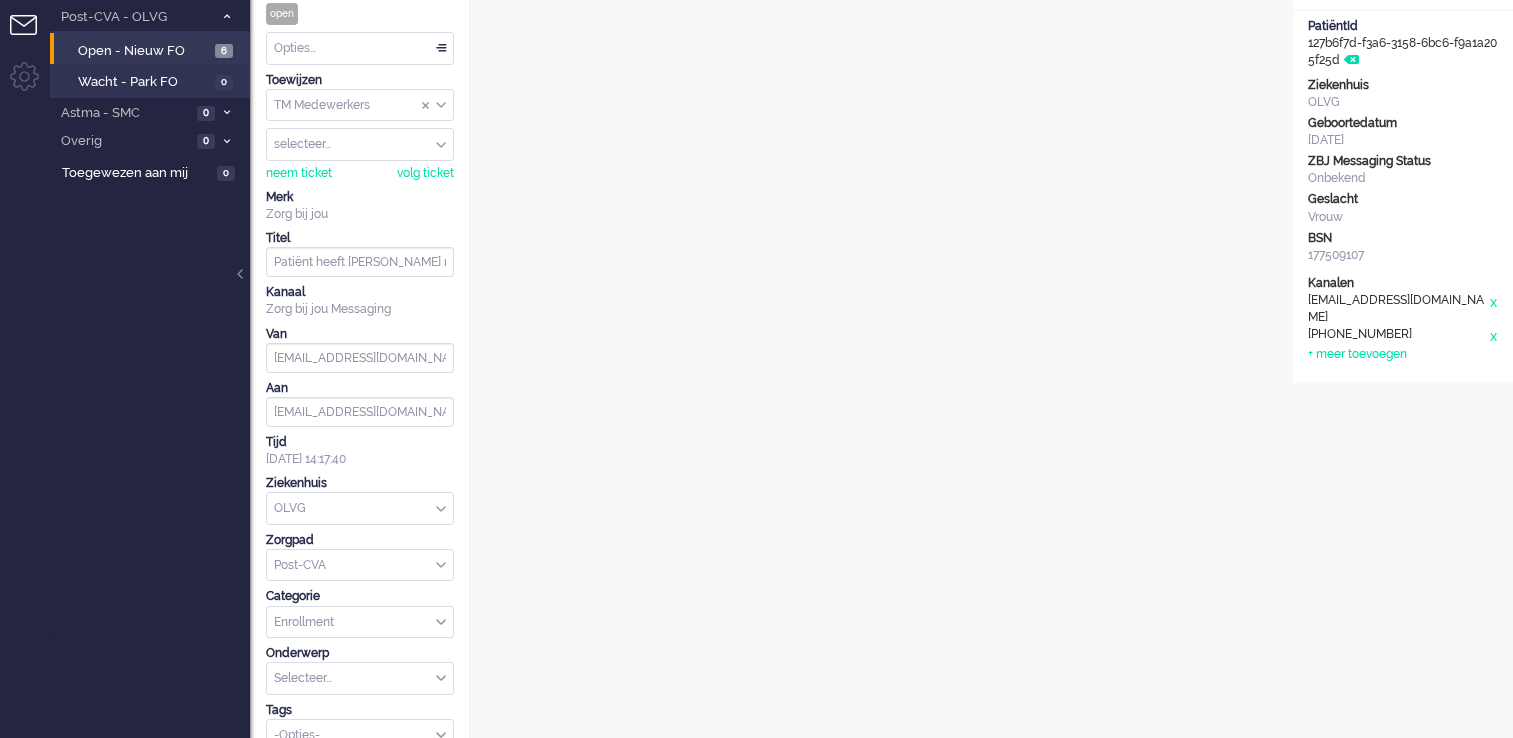 scroll, scrollTop: 0, scrollLeft: 0, axis: both 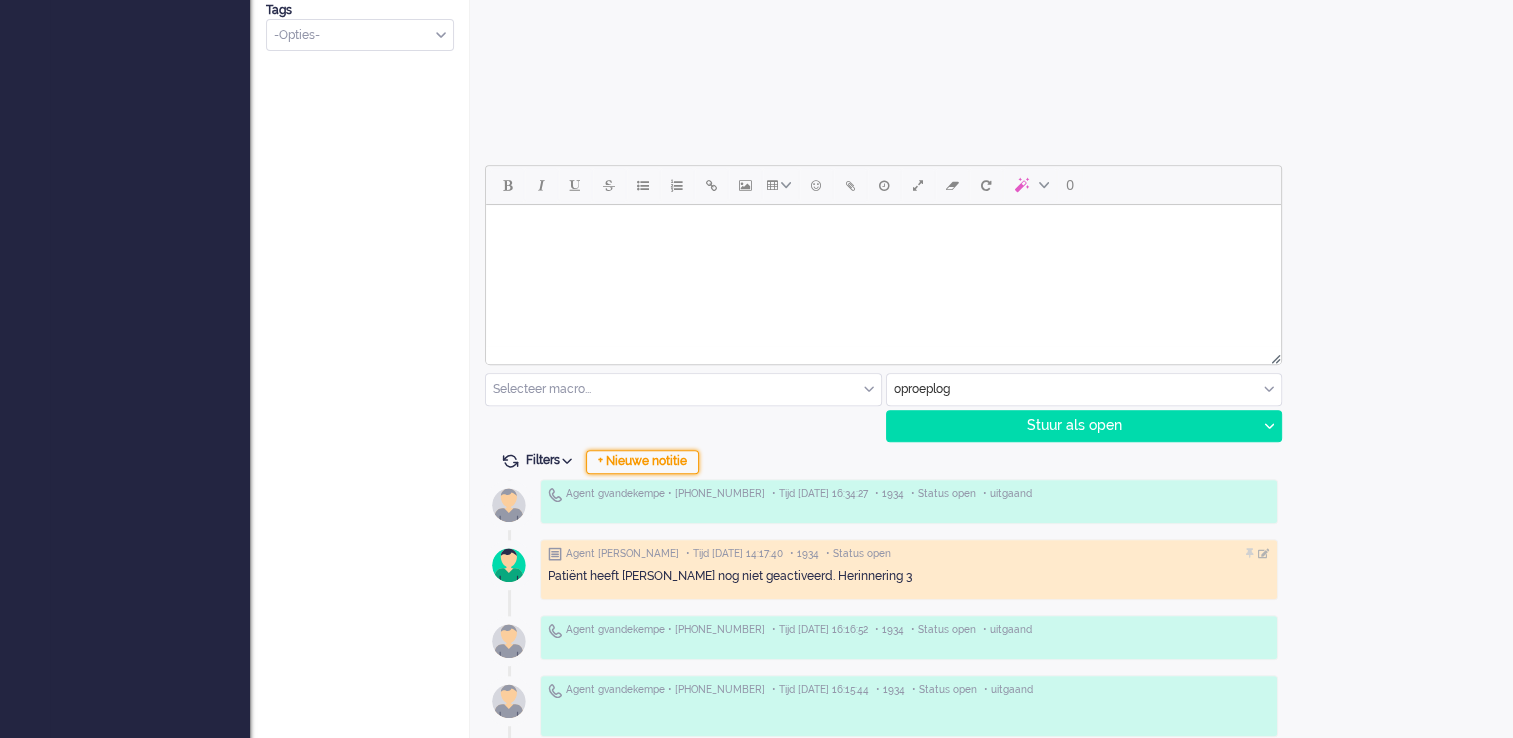 click on "+ Nieuwe notitie" at bounding box center [642, 462] 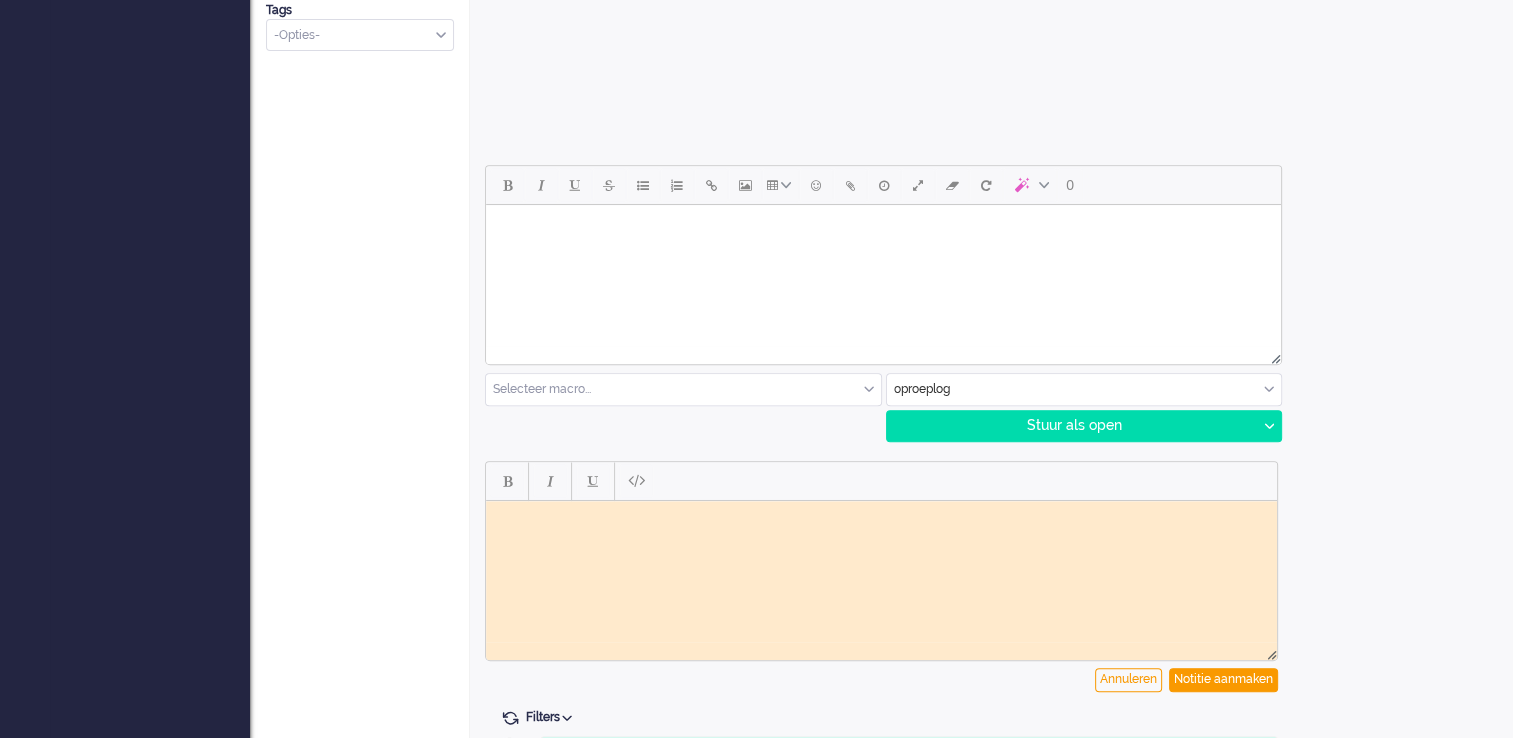 scroll, scrollTop: 0, scrollLeft: 0, axis: both 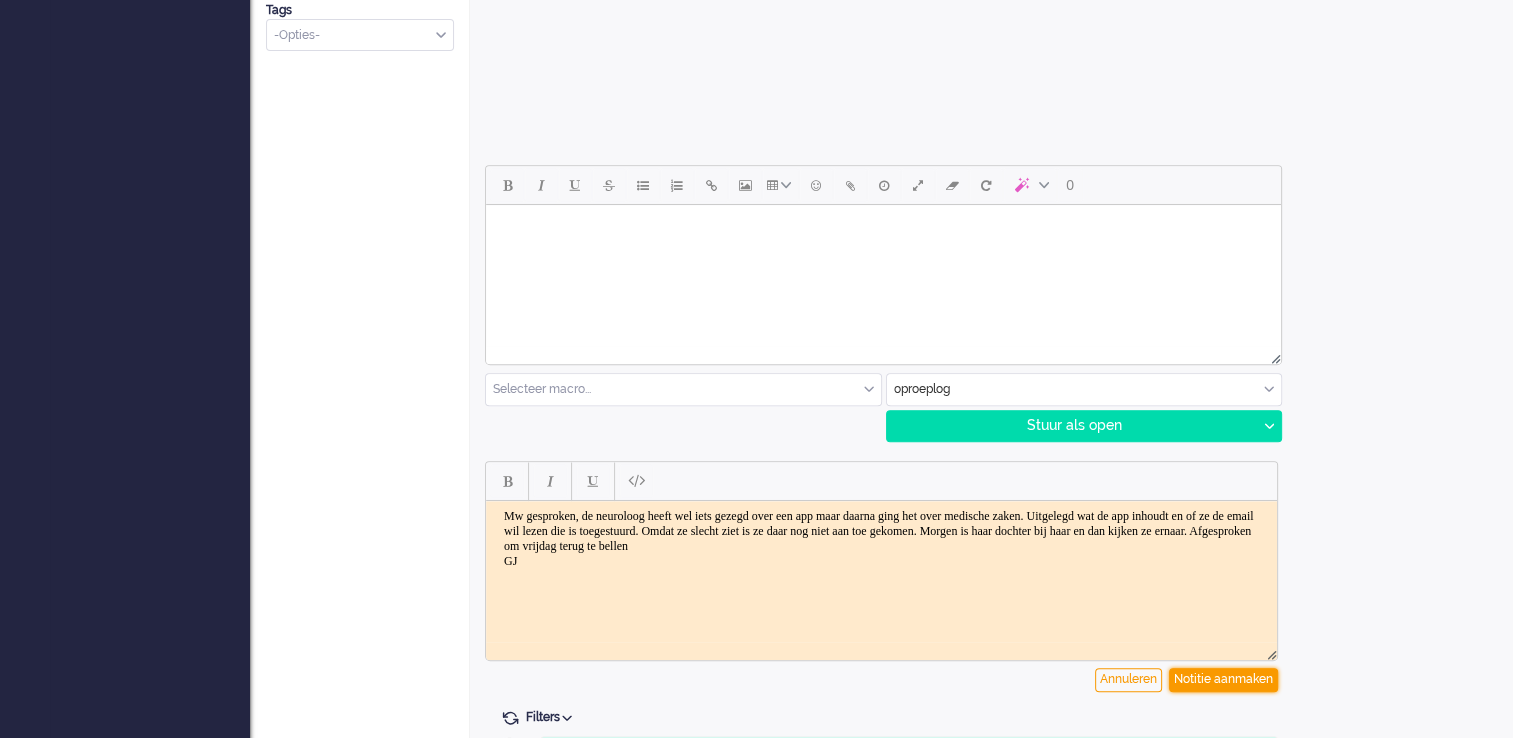click on "Notitie aanmaken" at bounding box center [1223, 680] 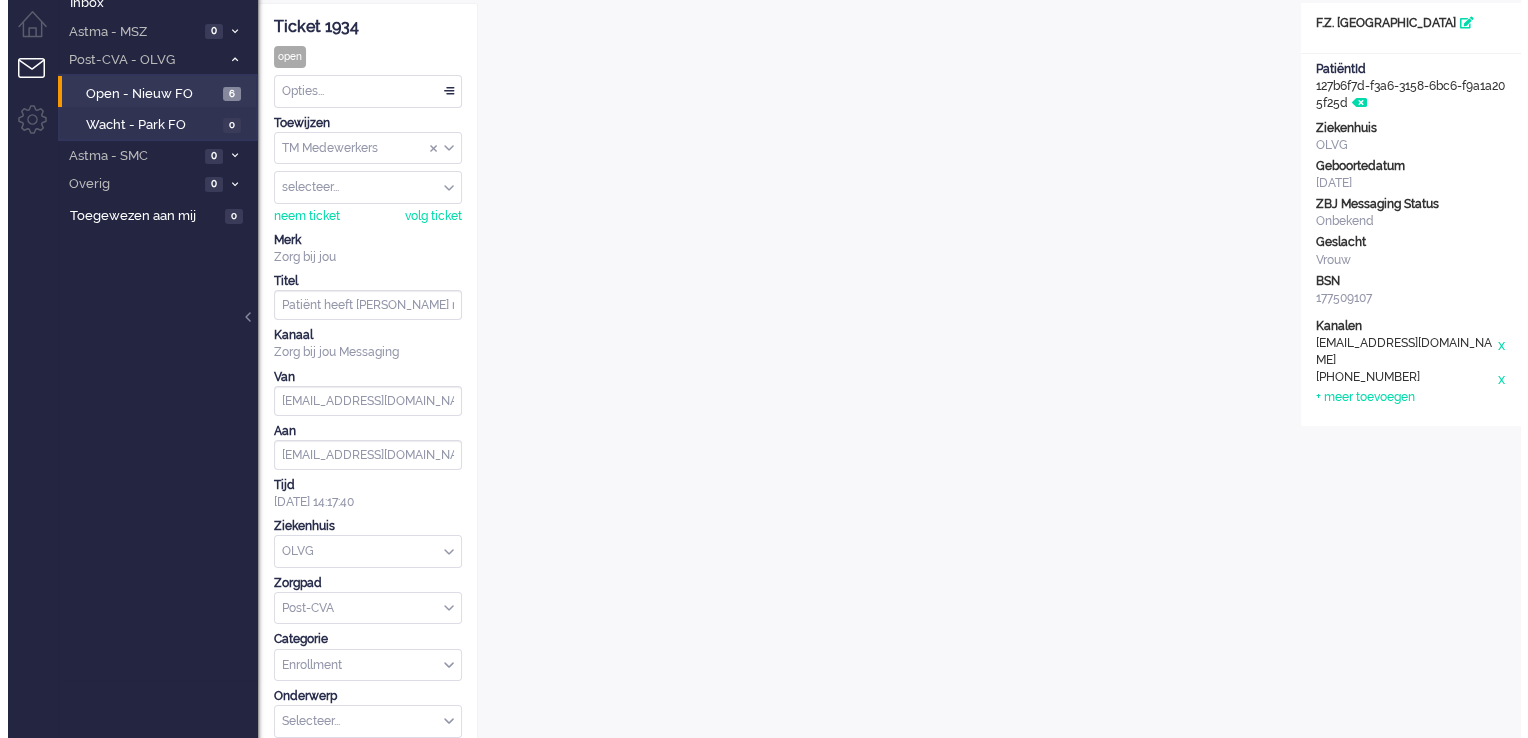 scroll, scrollTop: 0, scrollLeft: 0, axis: both 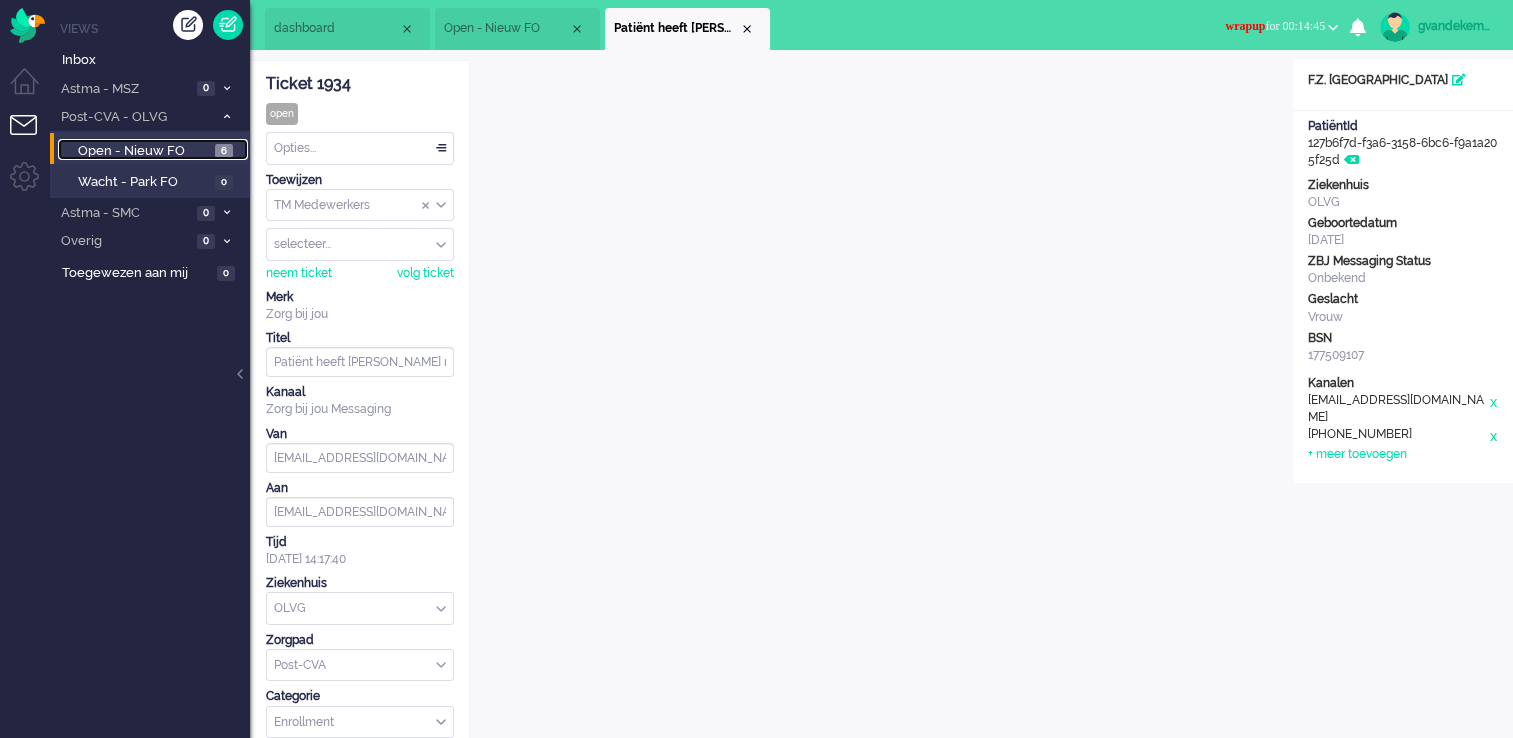 click on "Open - Nieuw FO" at bounding box center (144, 151) 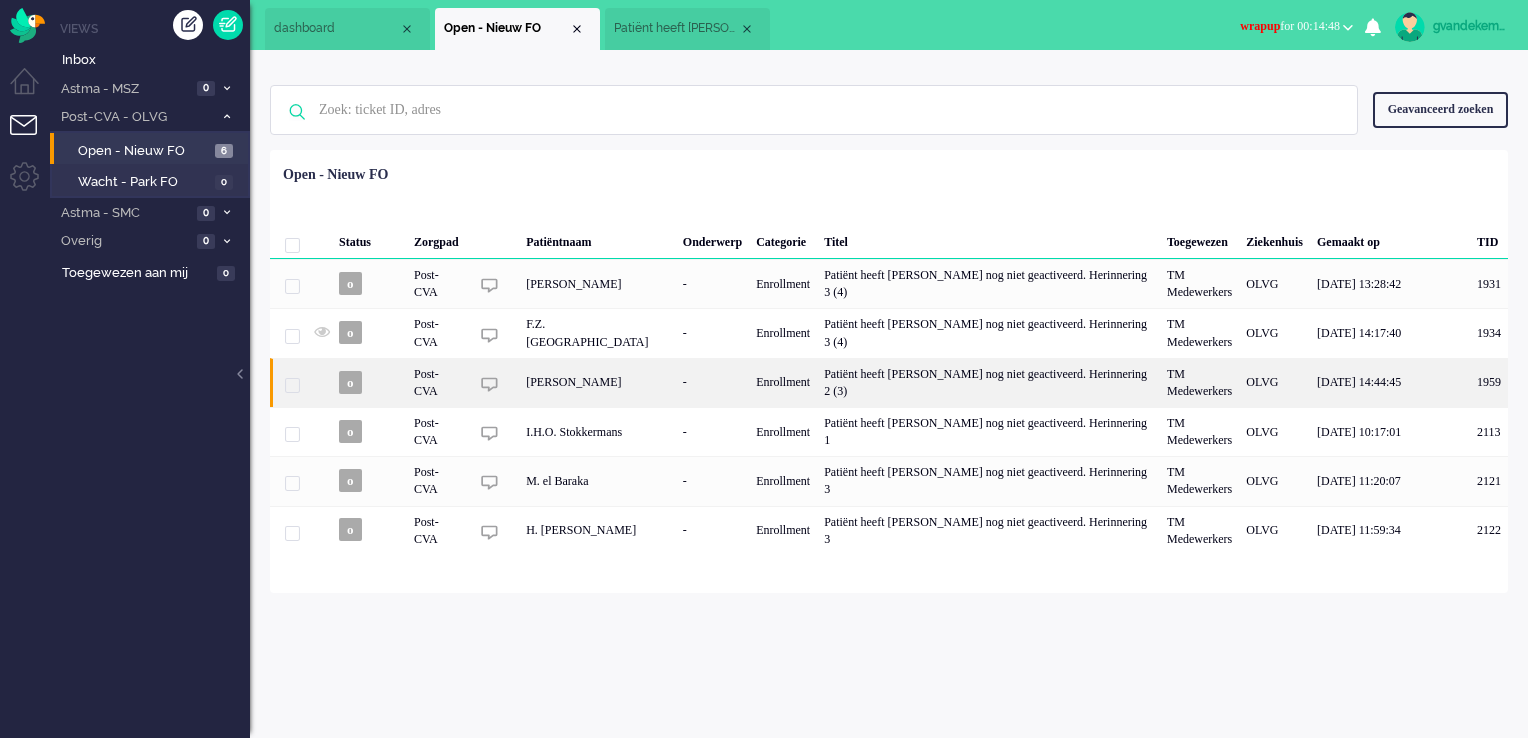 click on "[PERSON_NAME]" 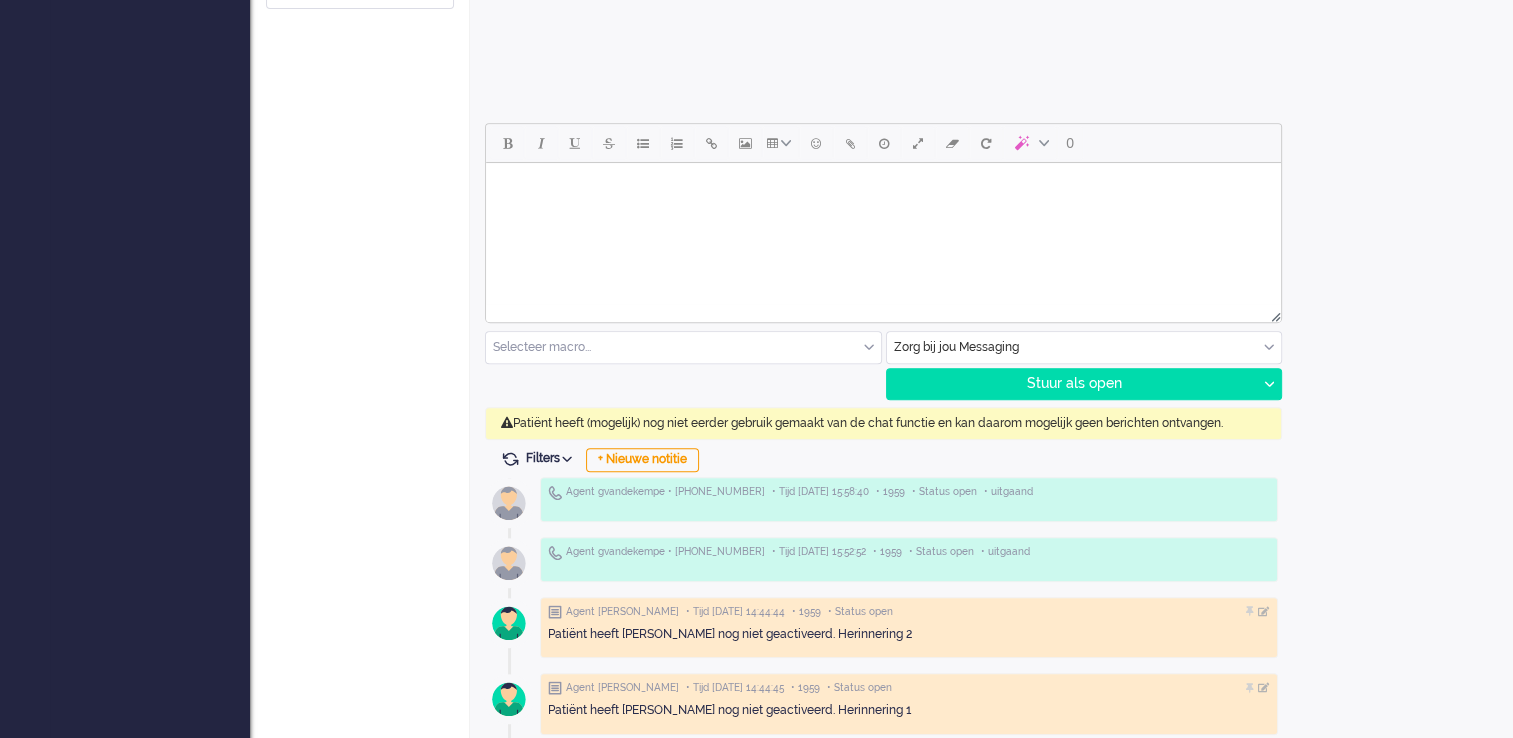 scroll, scrollTop: 851, scrollLeft: 0, axis: vertical 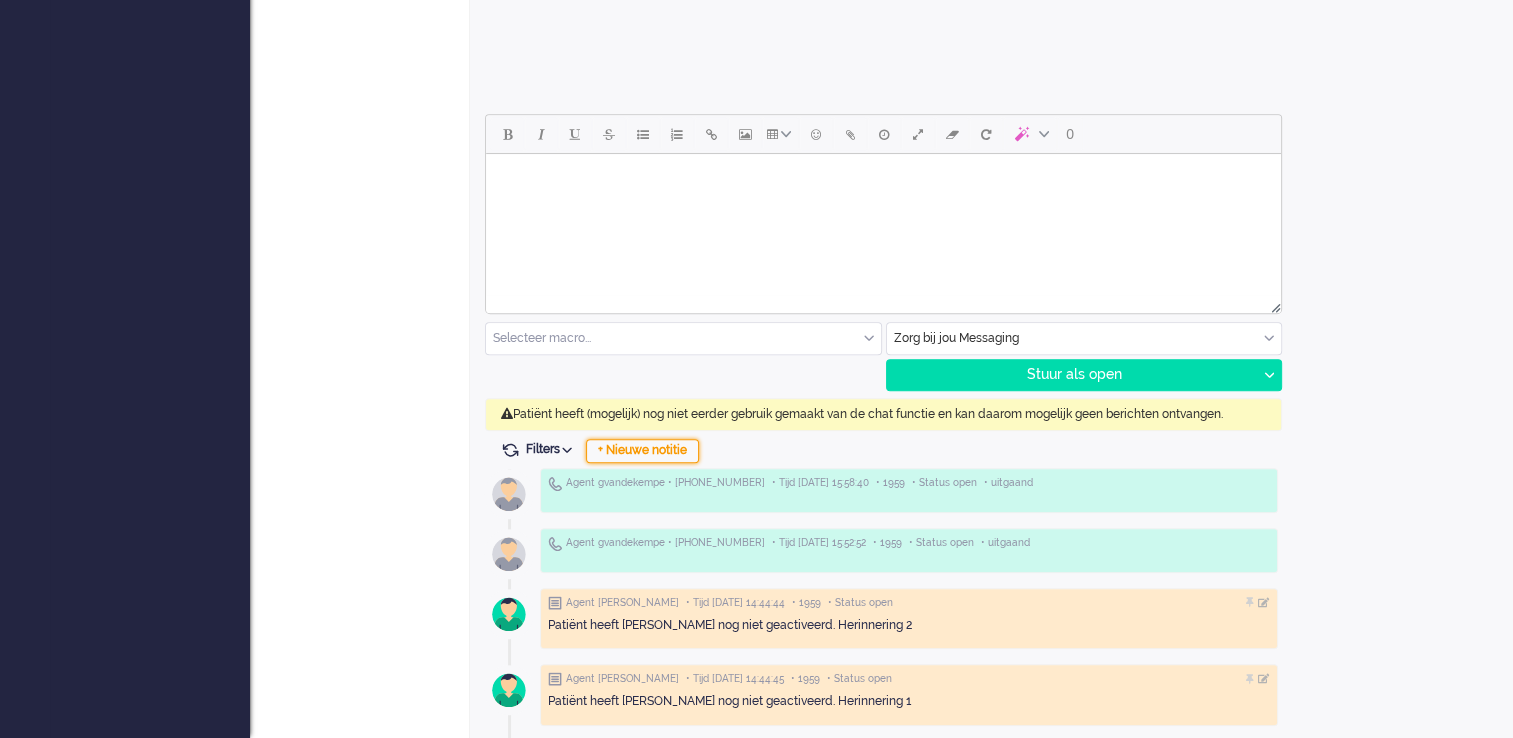 click on "+ Nieuwe notitie" at bounding box center [642, 451] 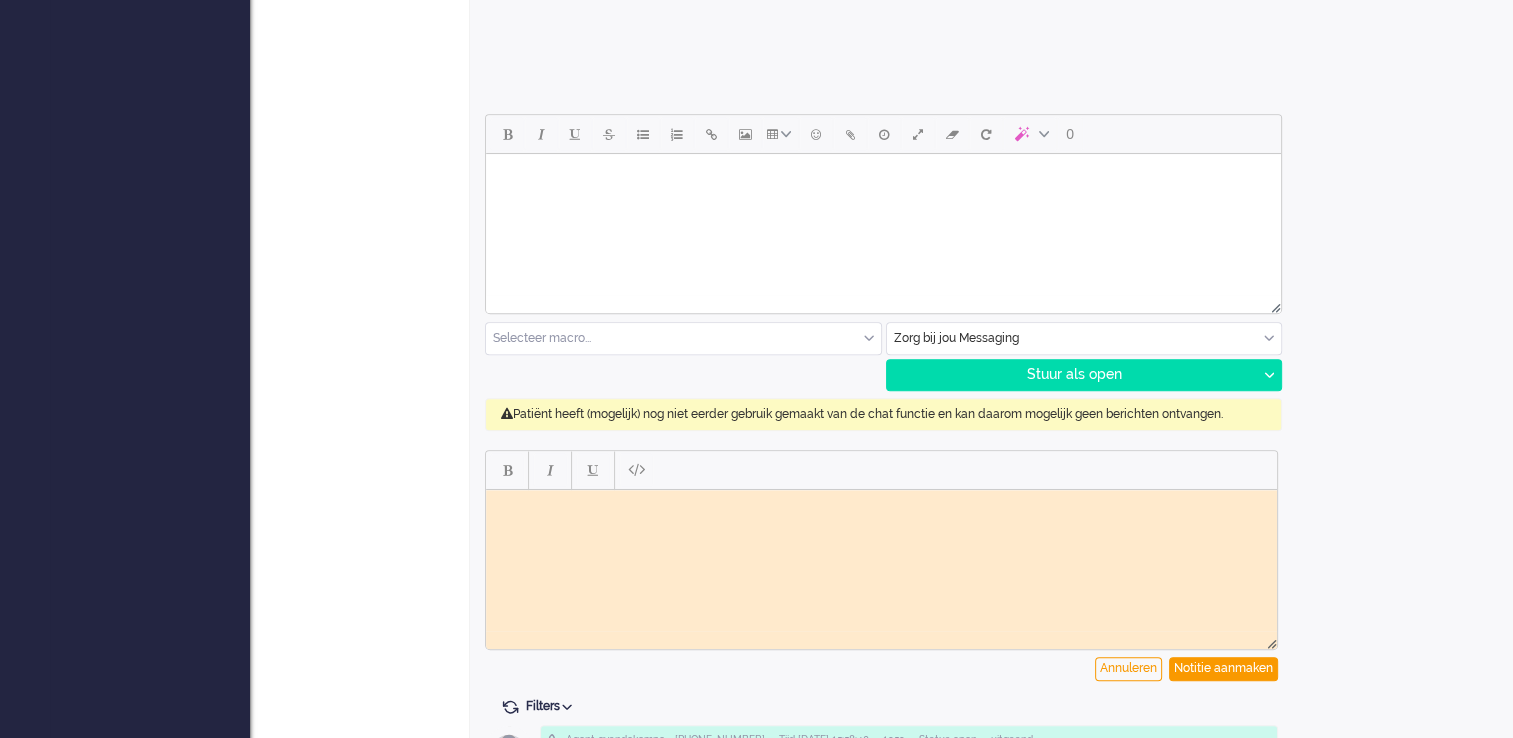 scroll, scrollTop: 0, scrollLeft: 0, axis: both 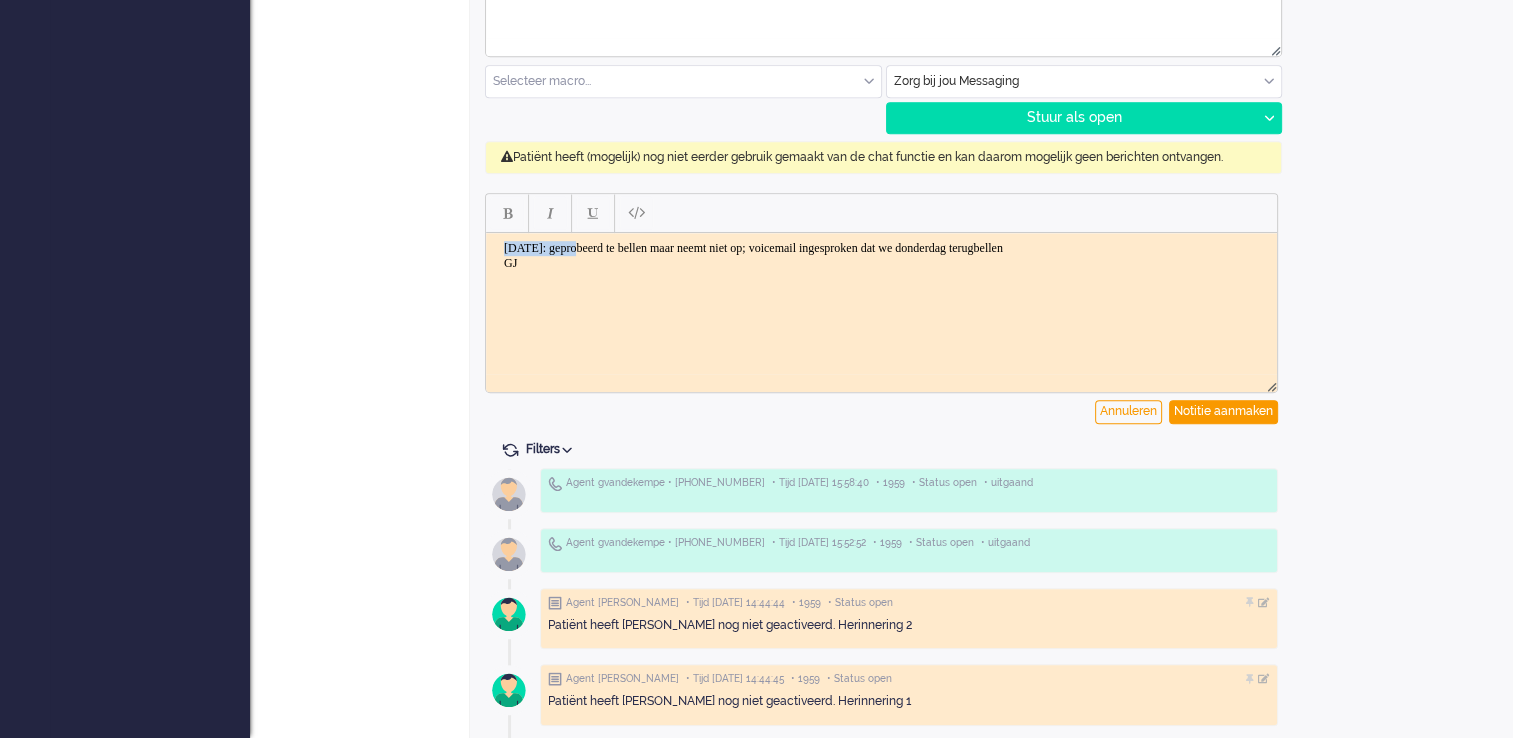 drag, startPoint x: 590, startPoint y: 247, endPoint x: 488, endPoint y: 244, distance: 102.044106 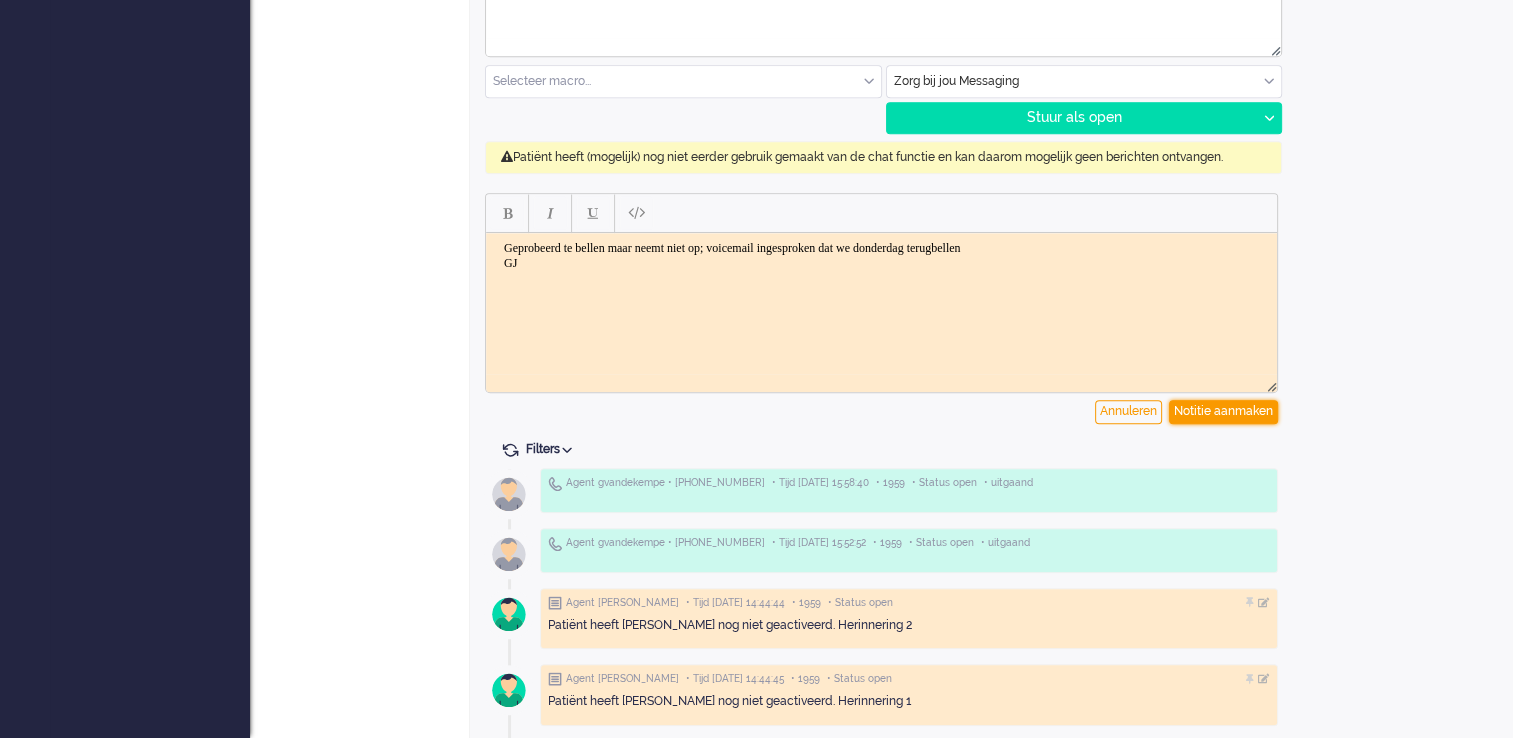 click on "Notitie aanmaken" at bounding box center (1223, 412) 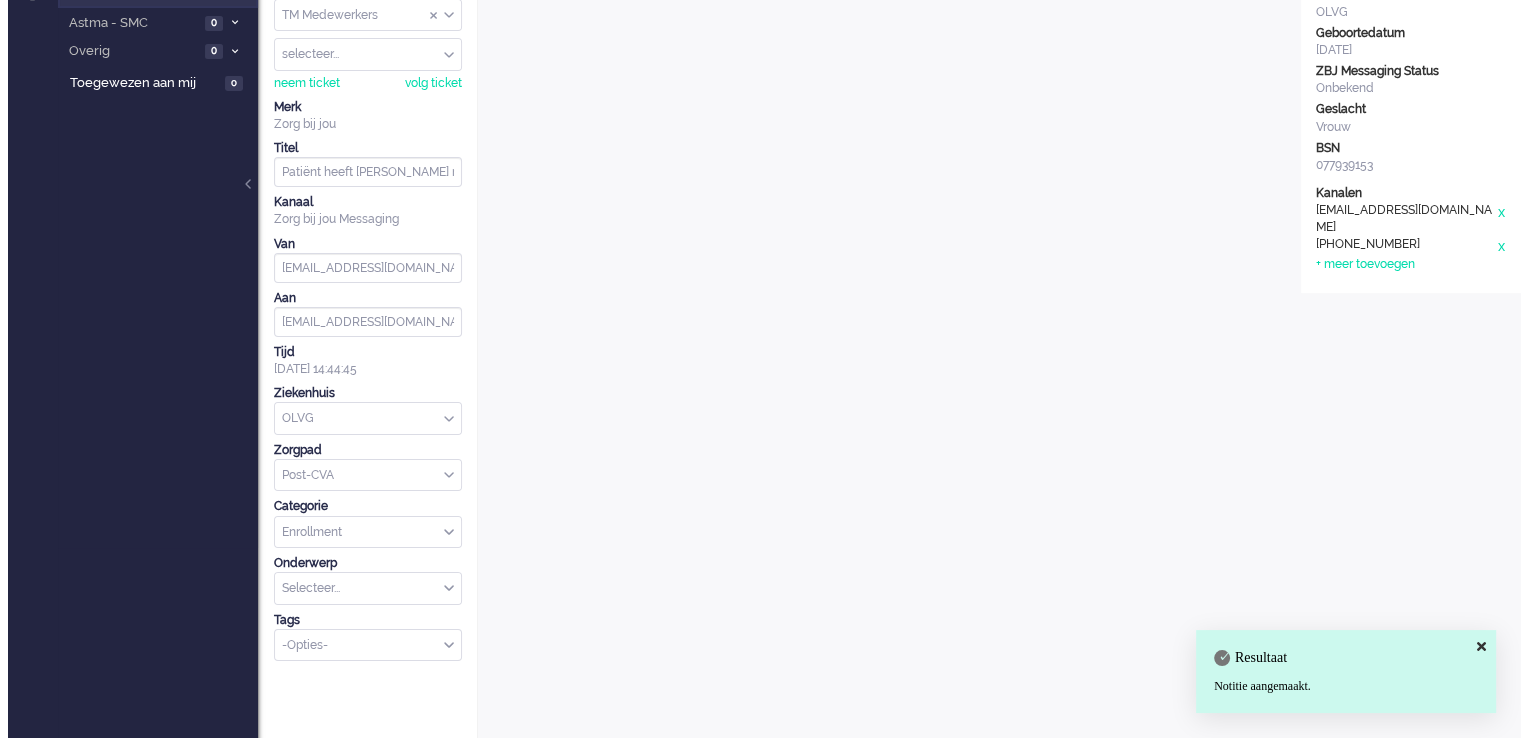 scroll, scrollTop: 0, scrollLeft: 0, axis: both 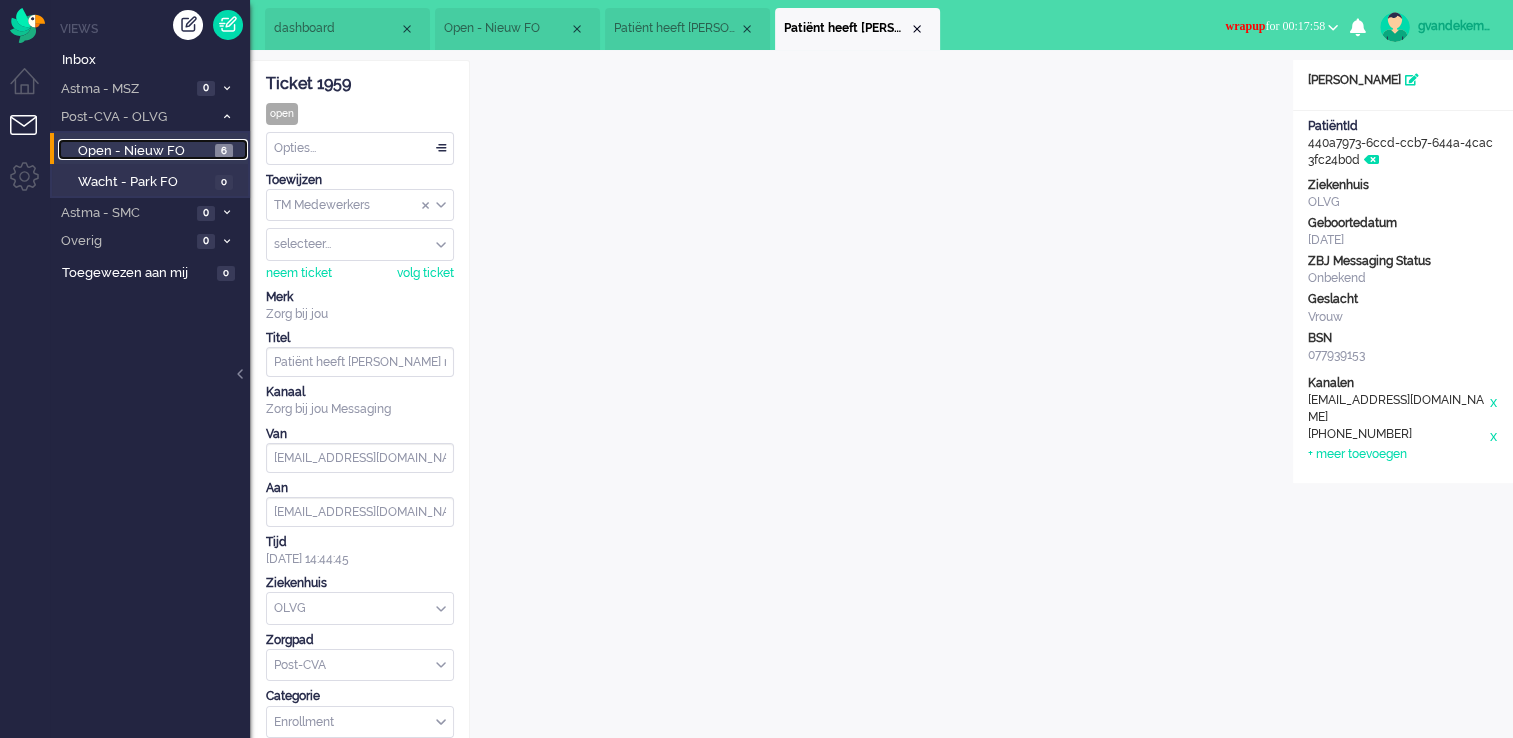 click on "Open - Nieuw FO" at bounding box center [144, 151] 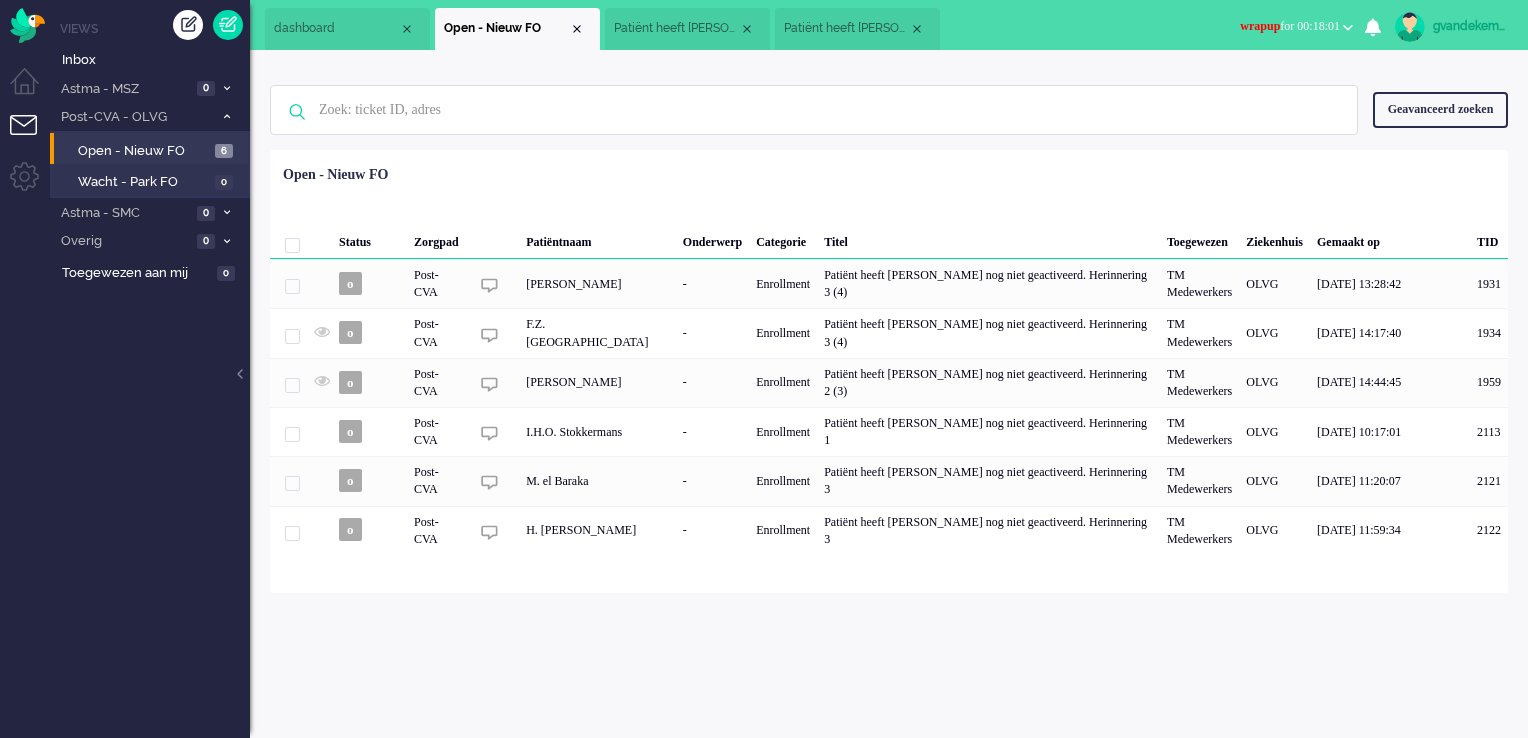 click on "Patiënt heeft [PERSON_NAME] nog niet geactiveerd. Herinnering 3" 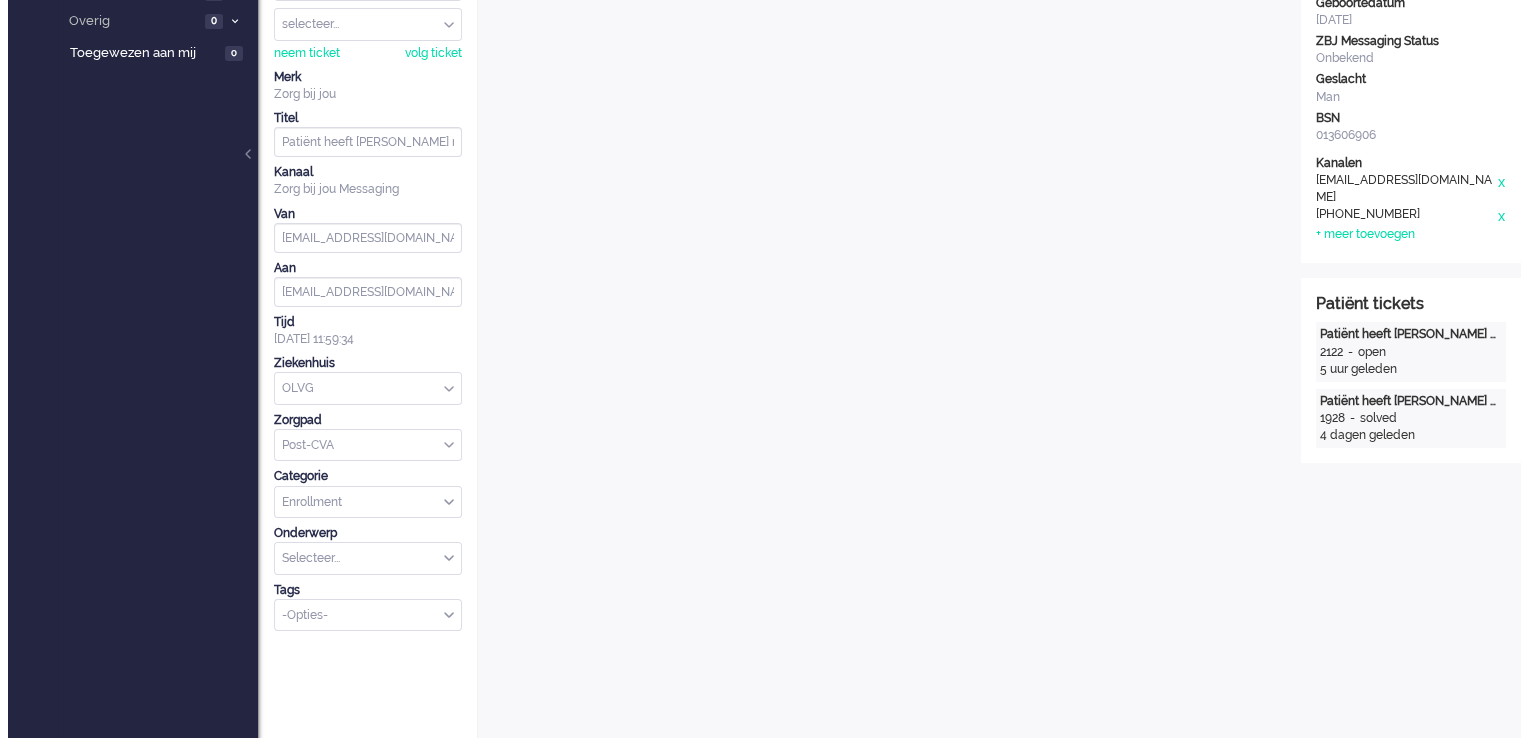 scroll, scrollTop: 0, scrollLeft: 0, axis: both 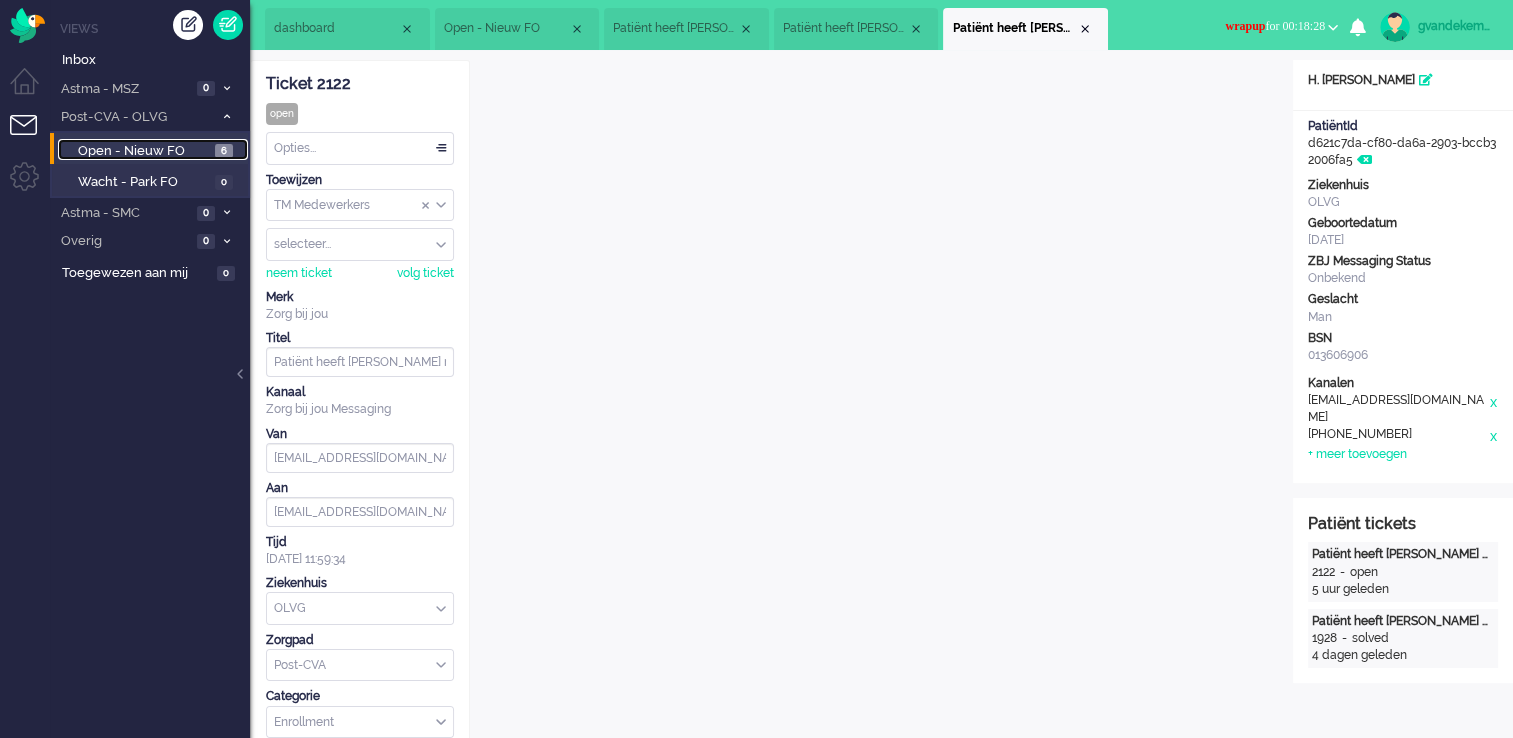 click on "Open - Nieuw FO" at bounding box center (144, 151) 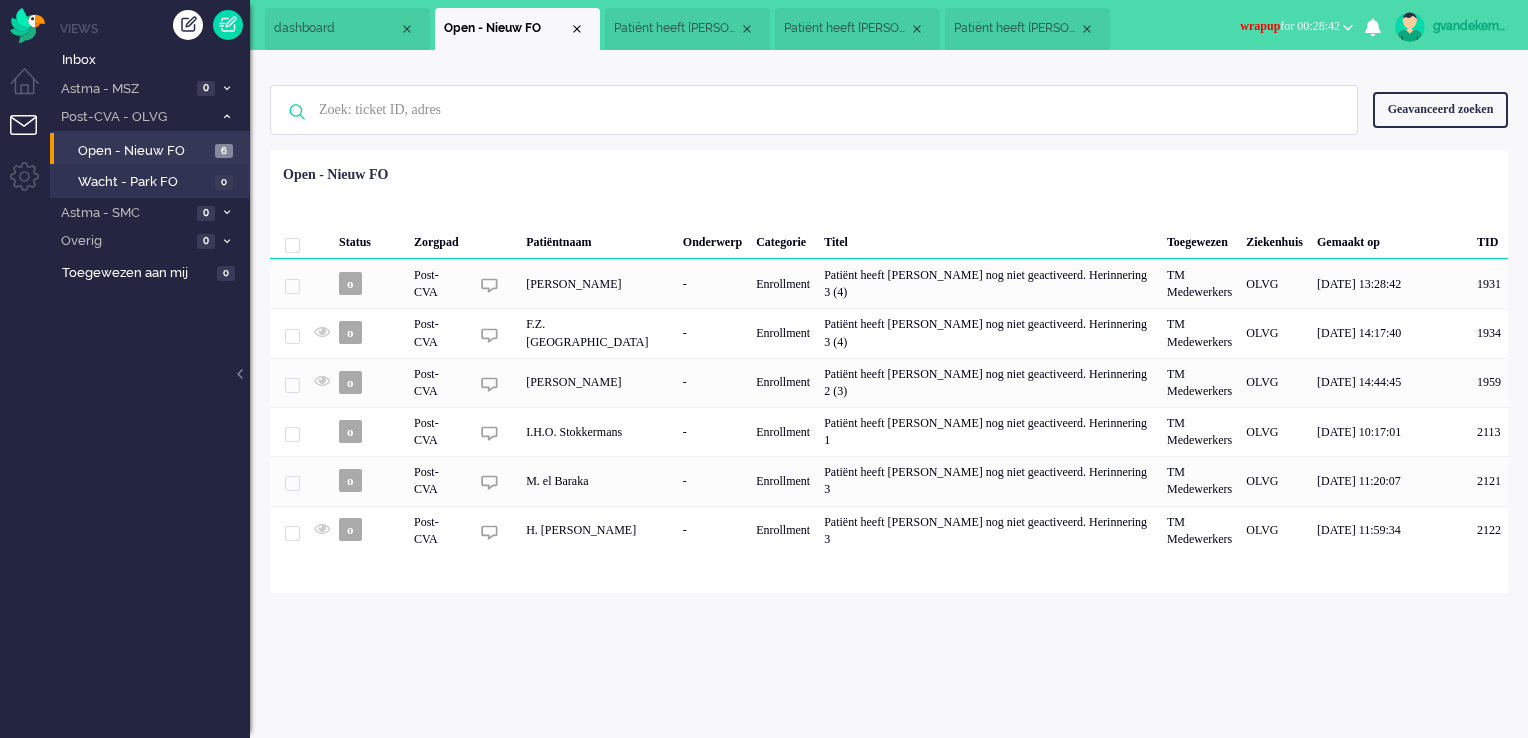 click on "wrapup  for 00:28:42" at bounding box center (1296, 26) 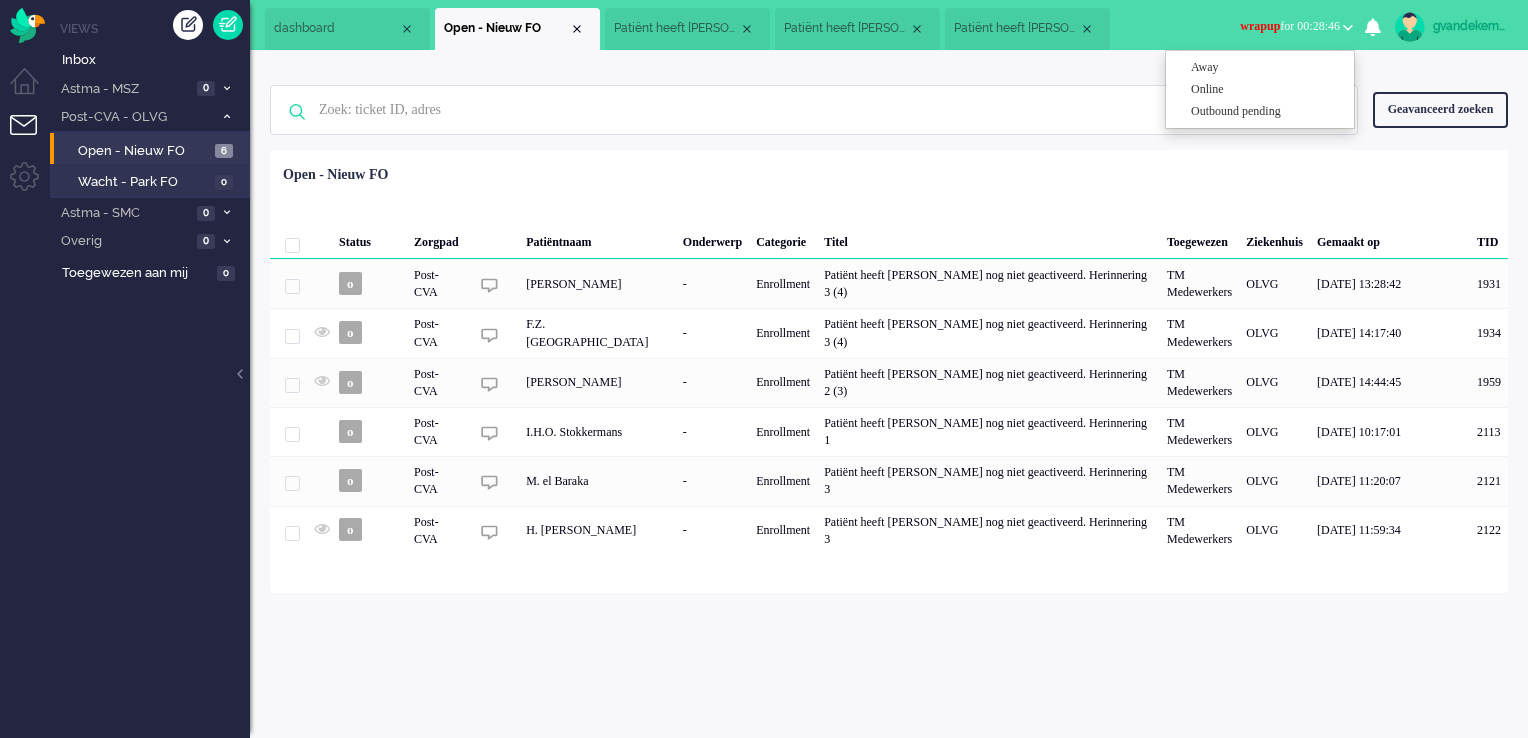 click on "gvandekempe" at bounding box center [1470, 26] 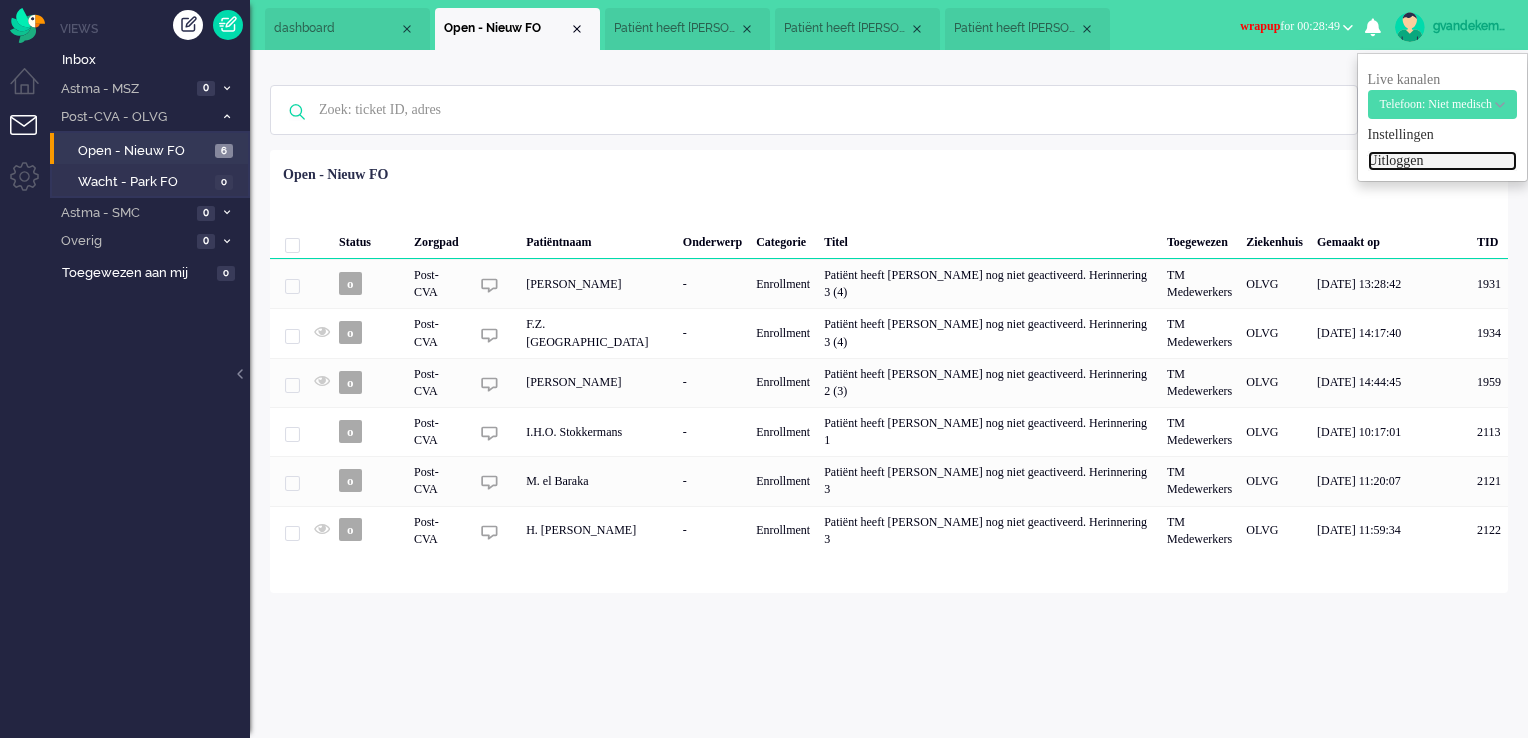 click on "Uitloggen" at bounding box center [1442, 161] 